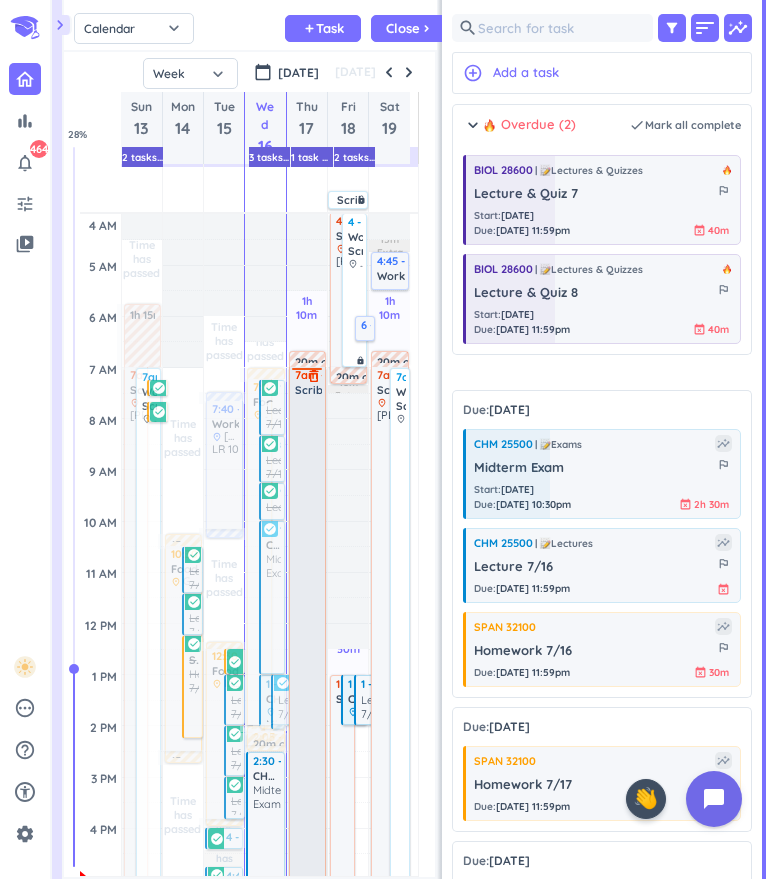scroll, scrollTop: 0, scrollLeft: 0, axis: both 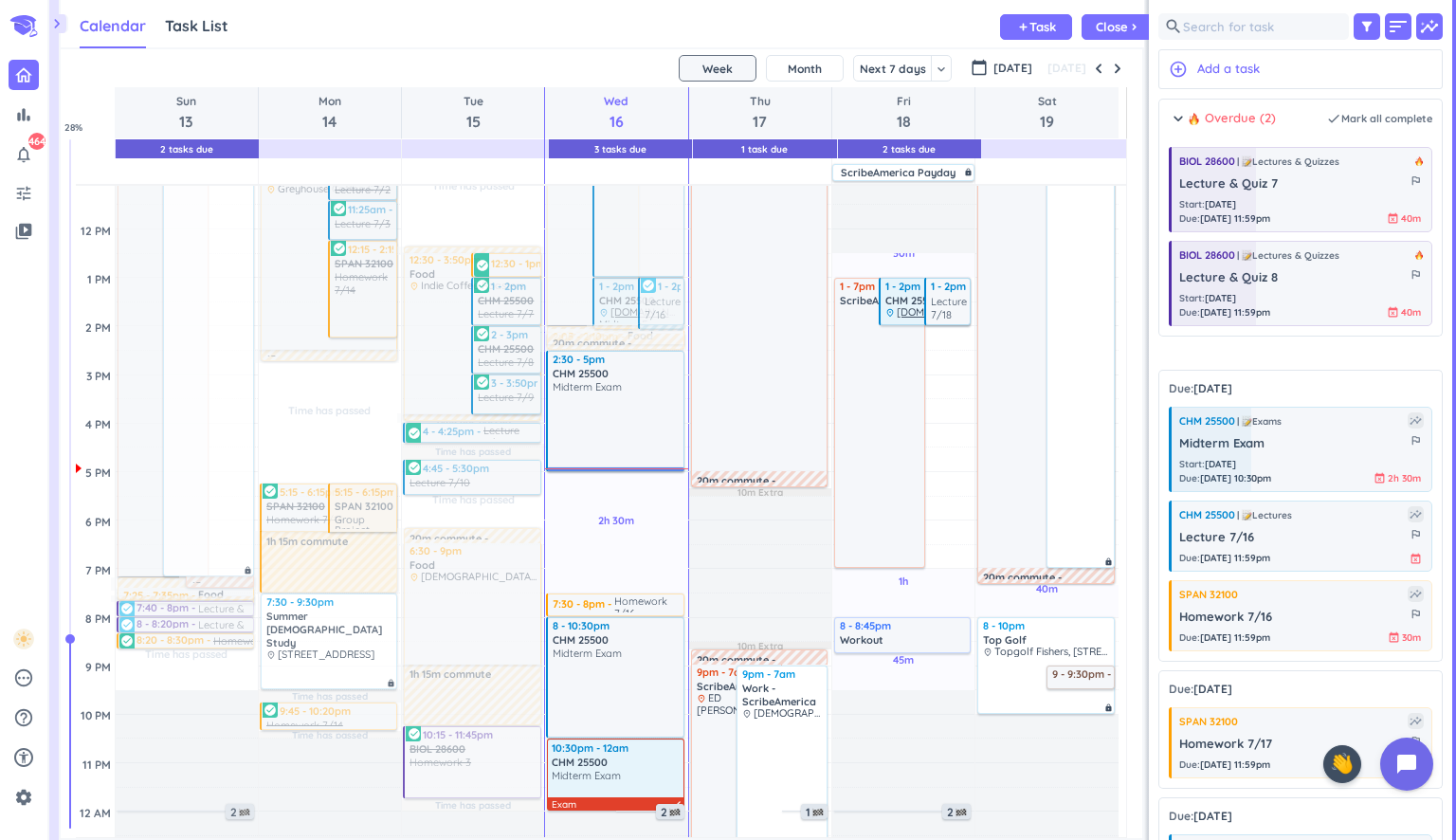 click at bounding box center [616, 468] 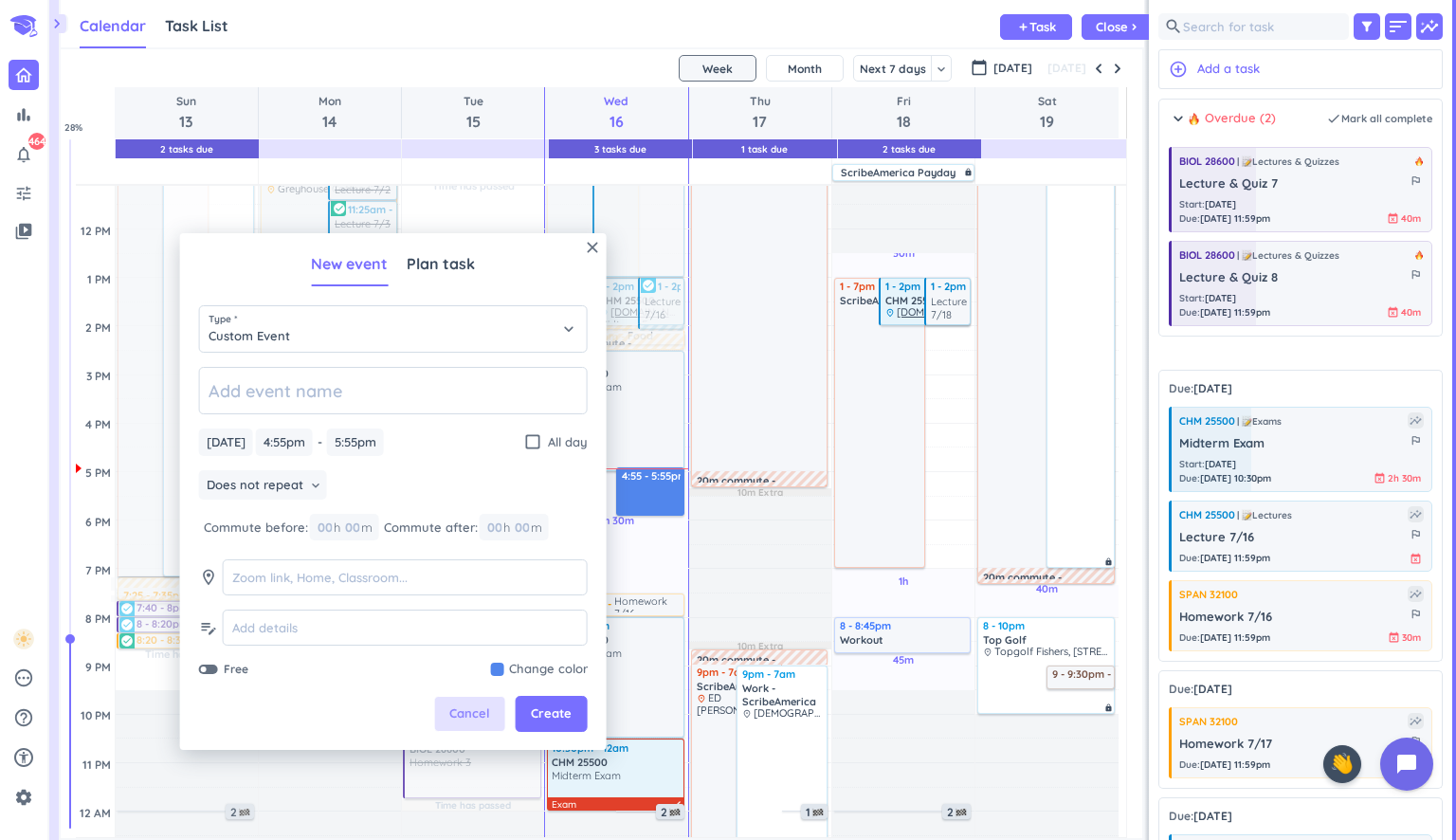 click on "Cancel" at bounding box center (469, 714) 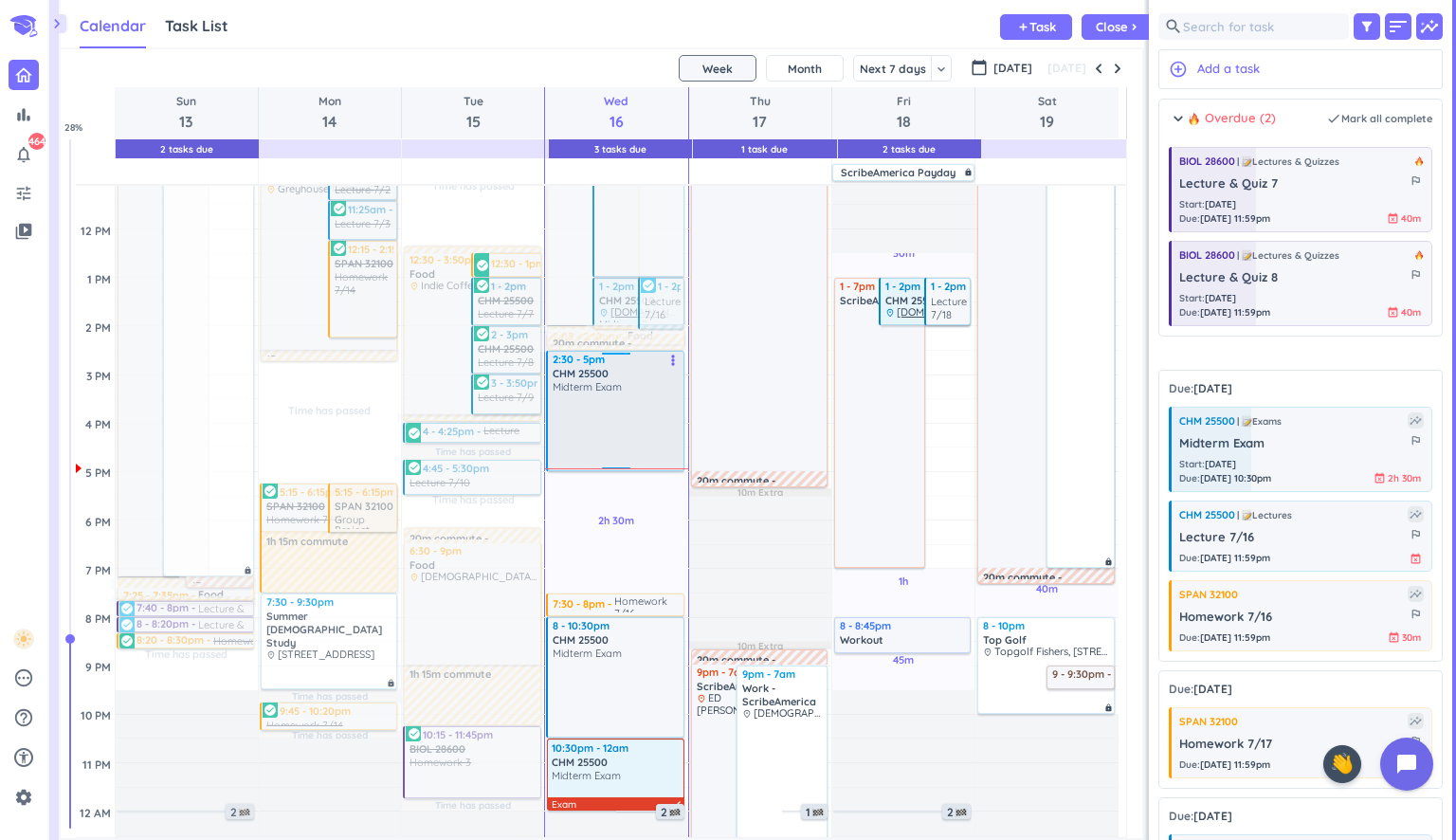 click at bounding box center (616, 430) 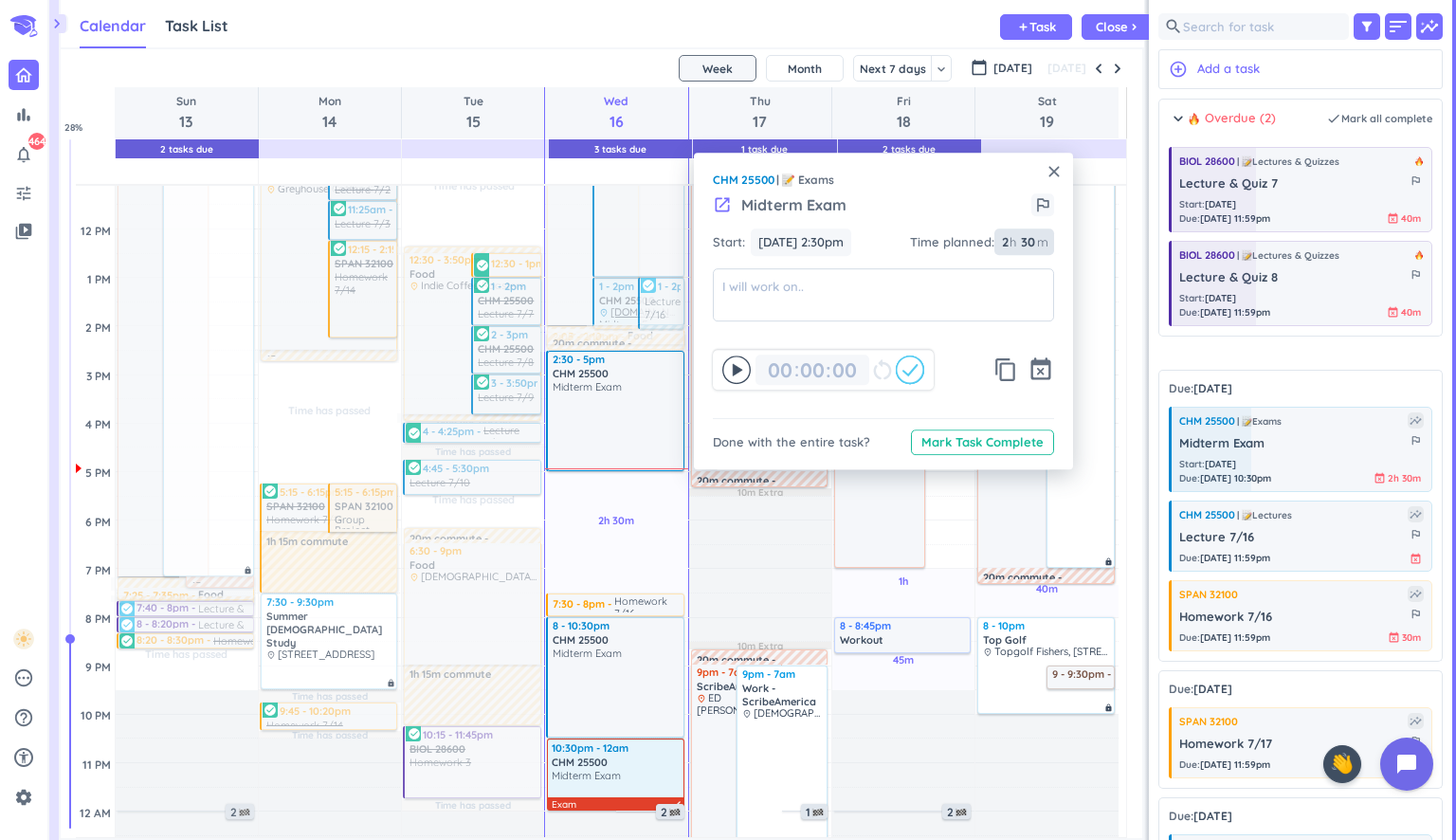 click on "2 2 00 h 30 30 00 m" at bounding box center [1024, 243] 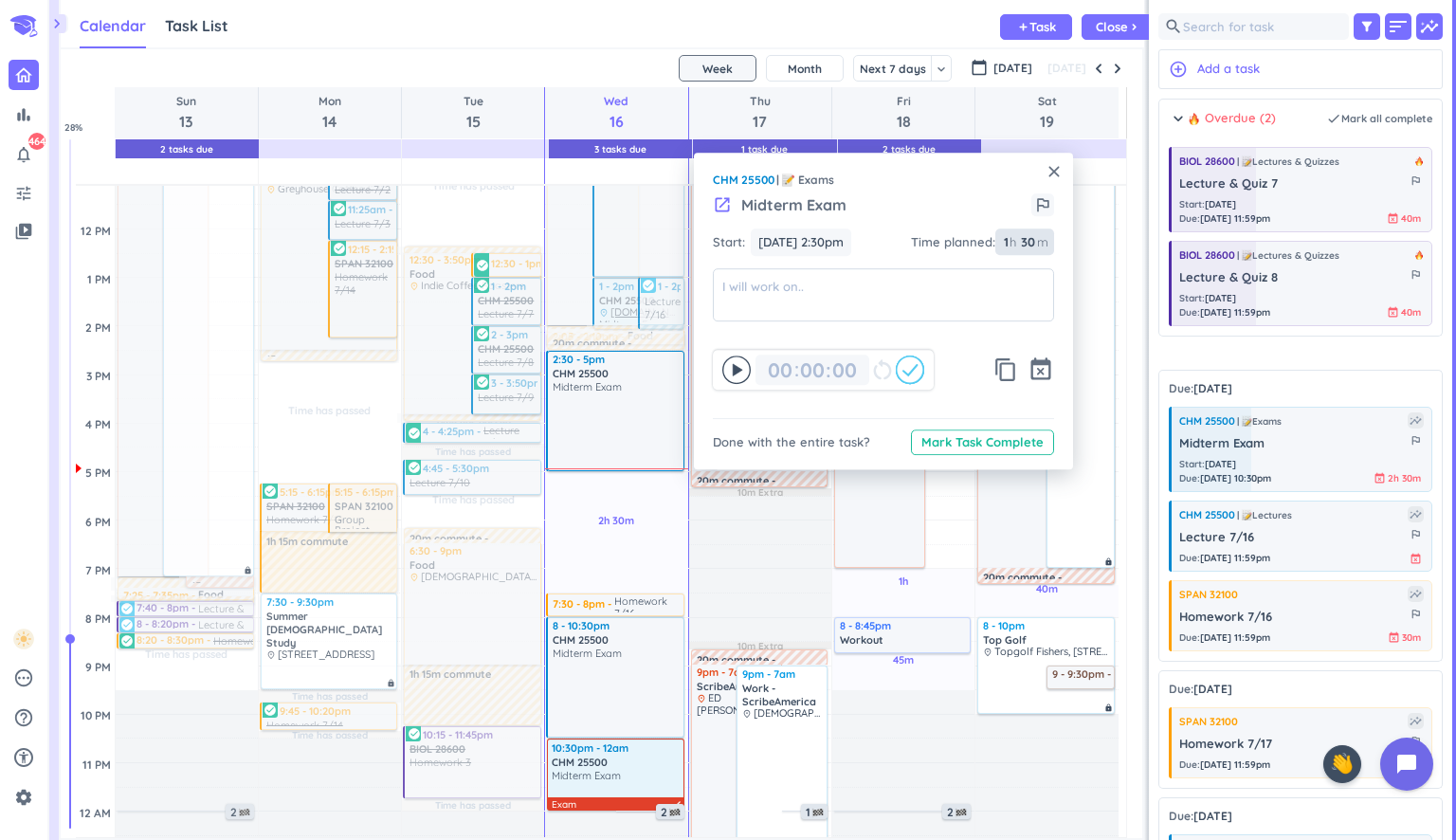 type on "1" 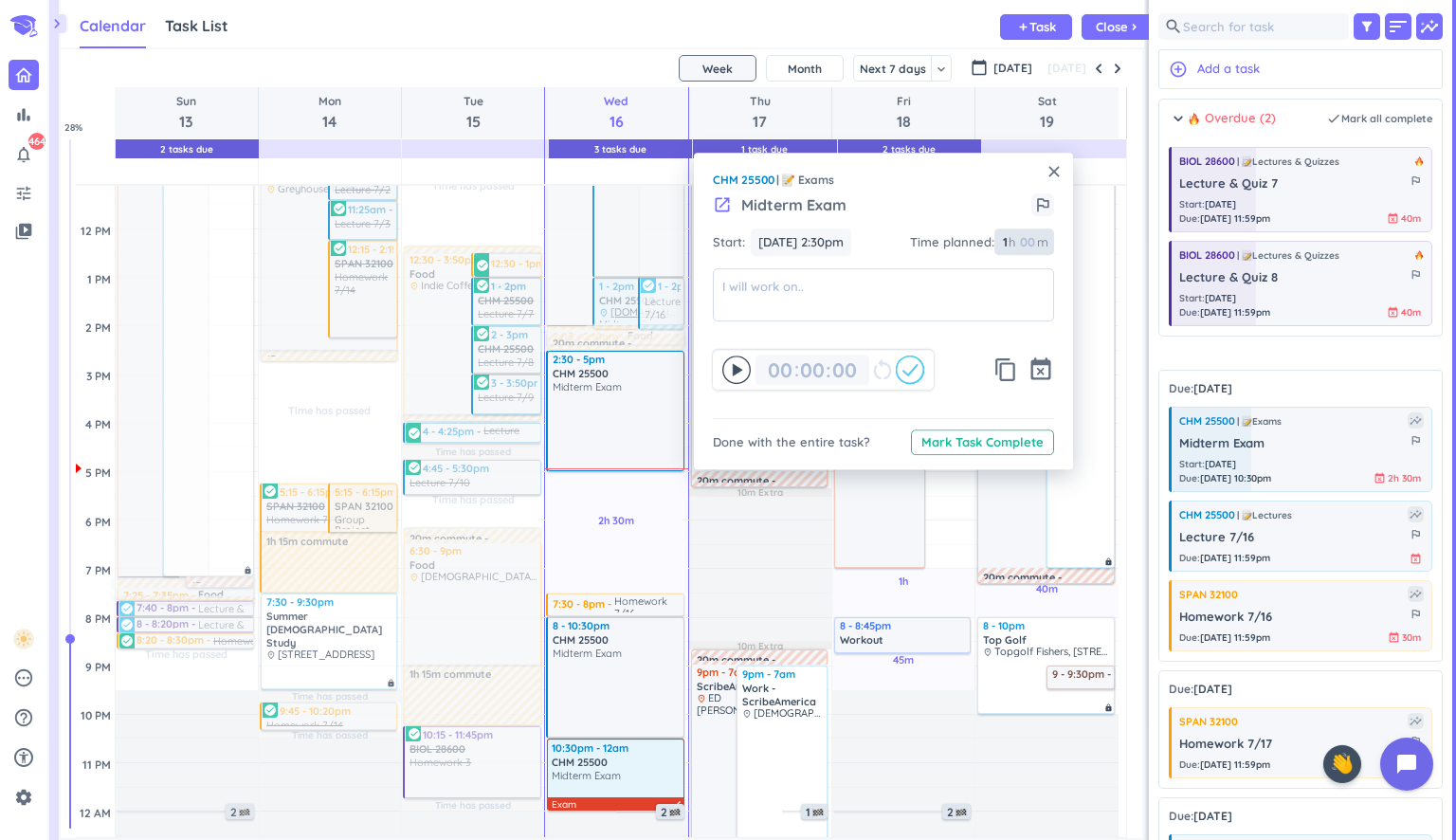 type 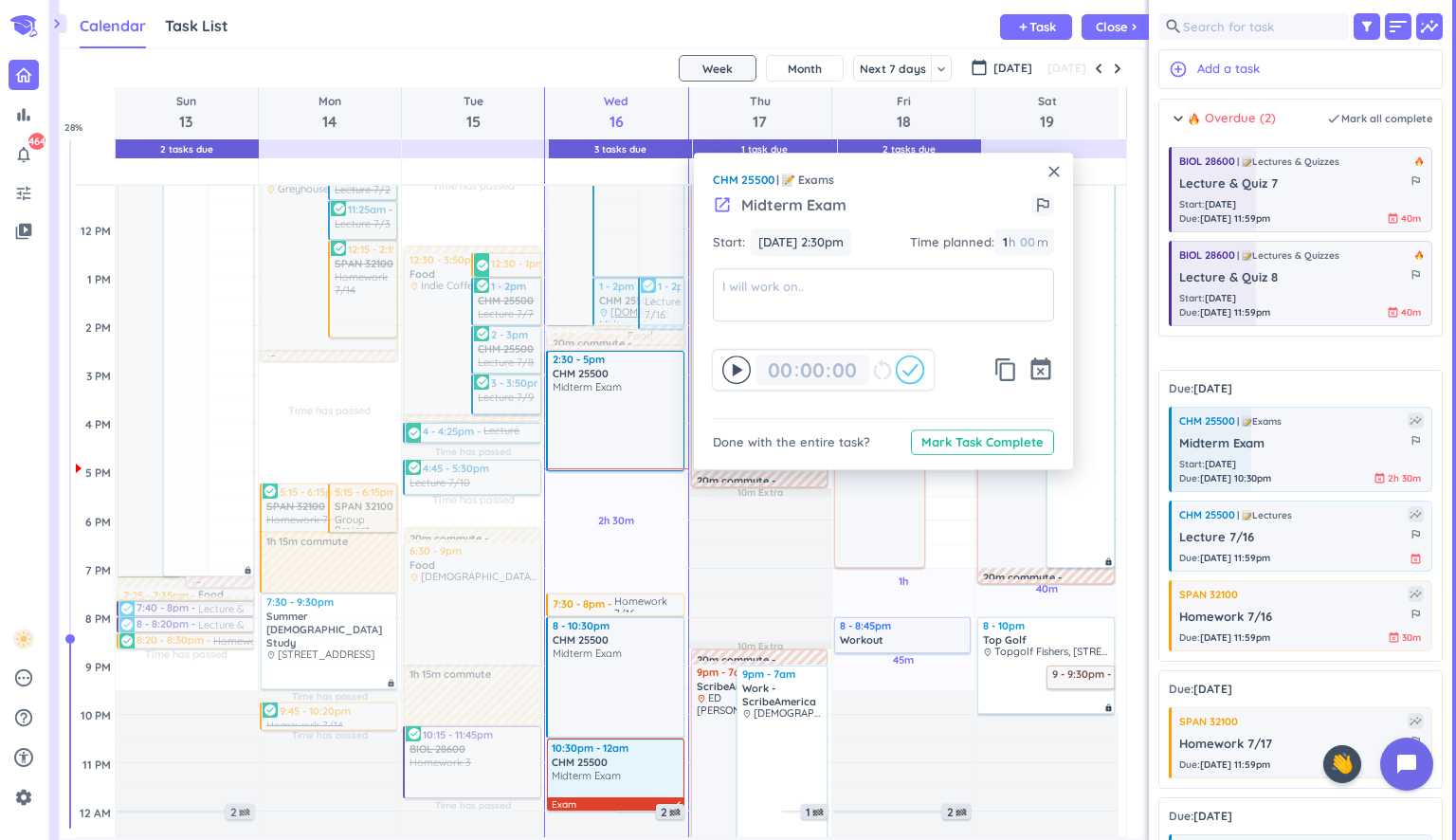 click on "Time planned :" at bounding box center [952, 243] 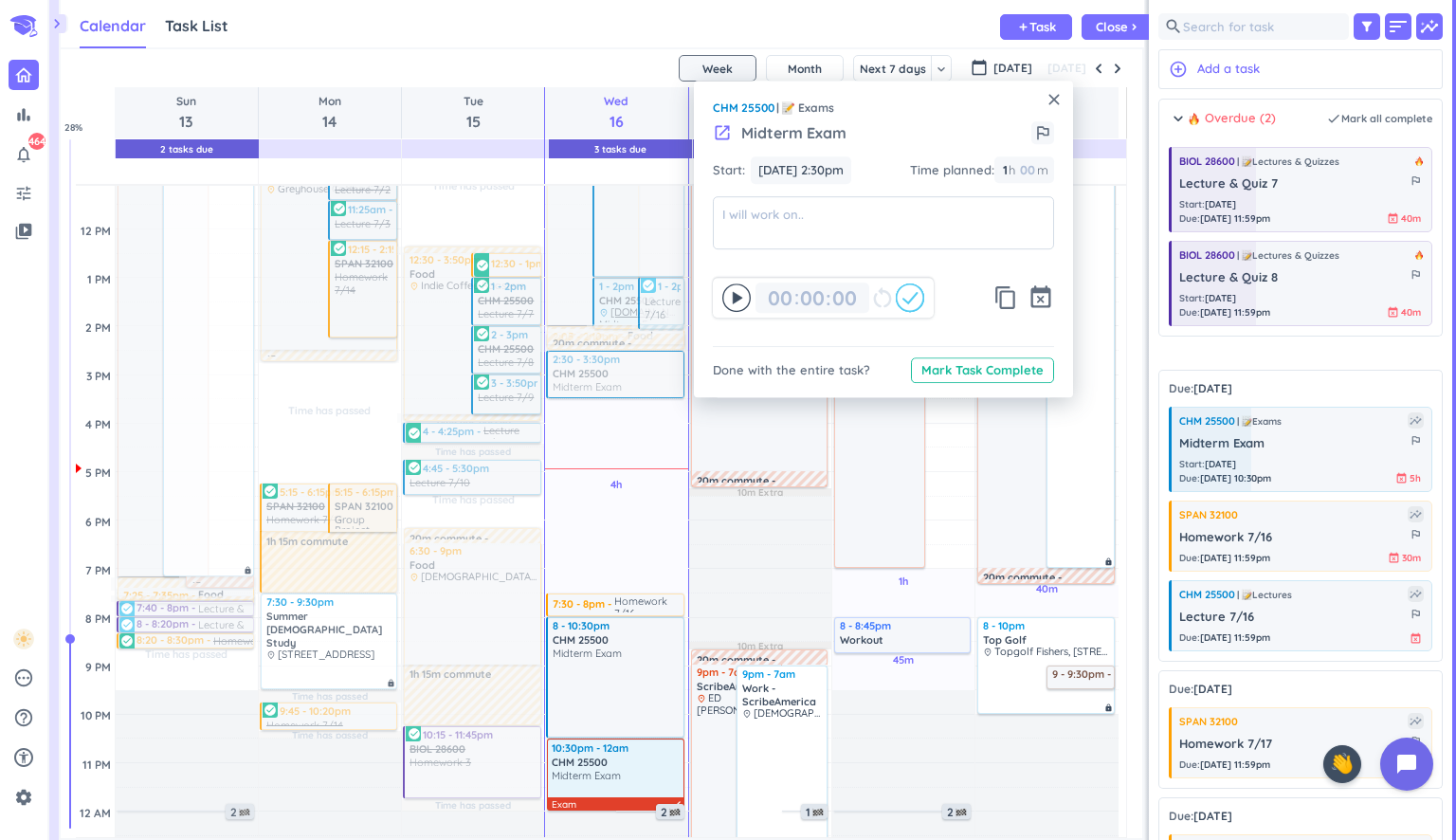 click 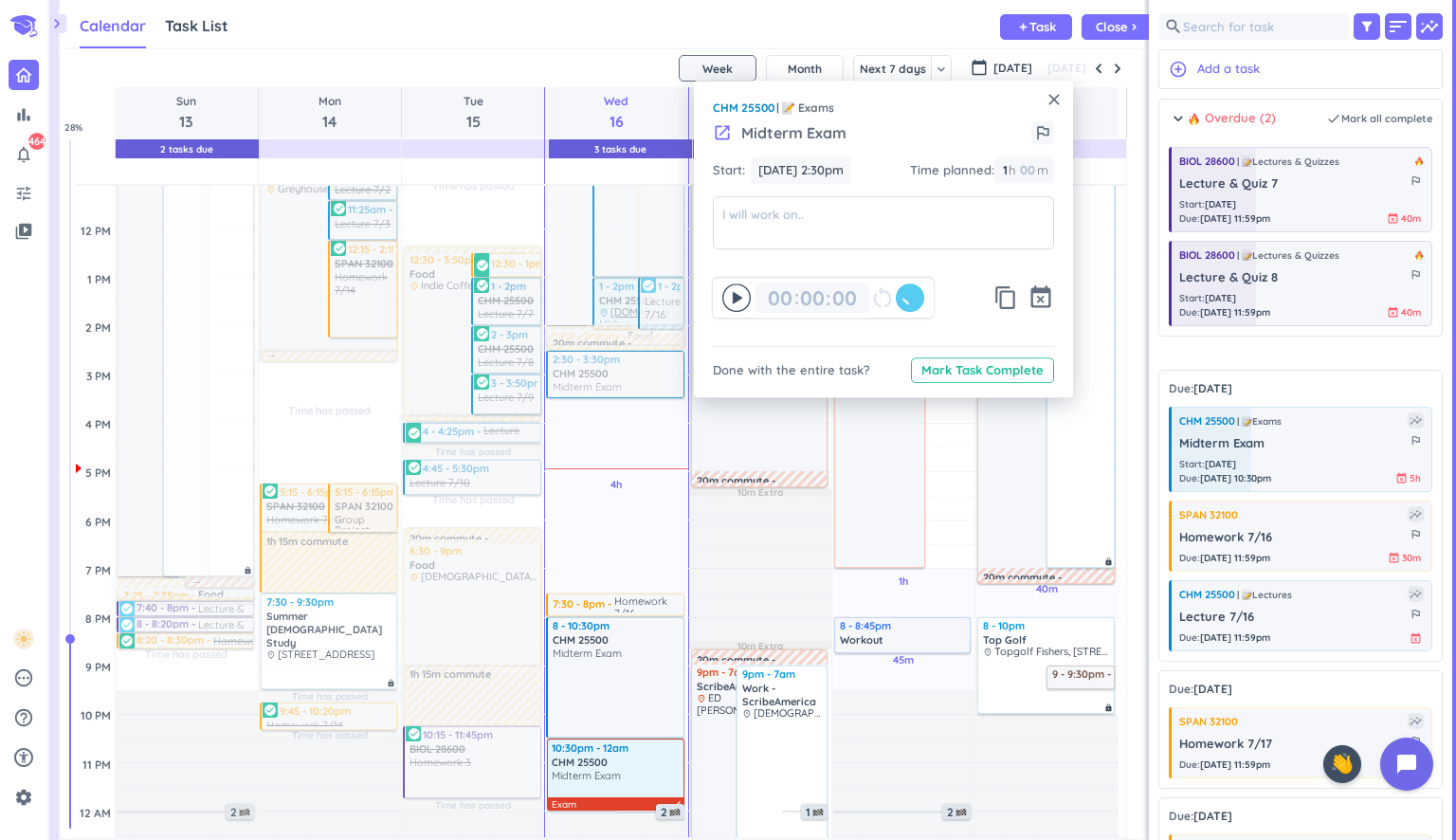 click on "close" at bounding box center [1054, 100] 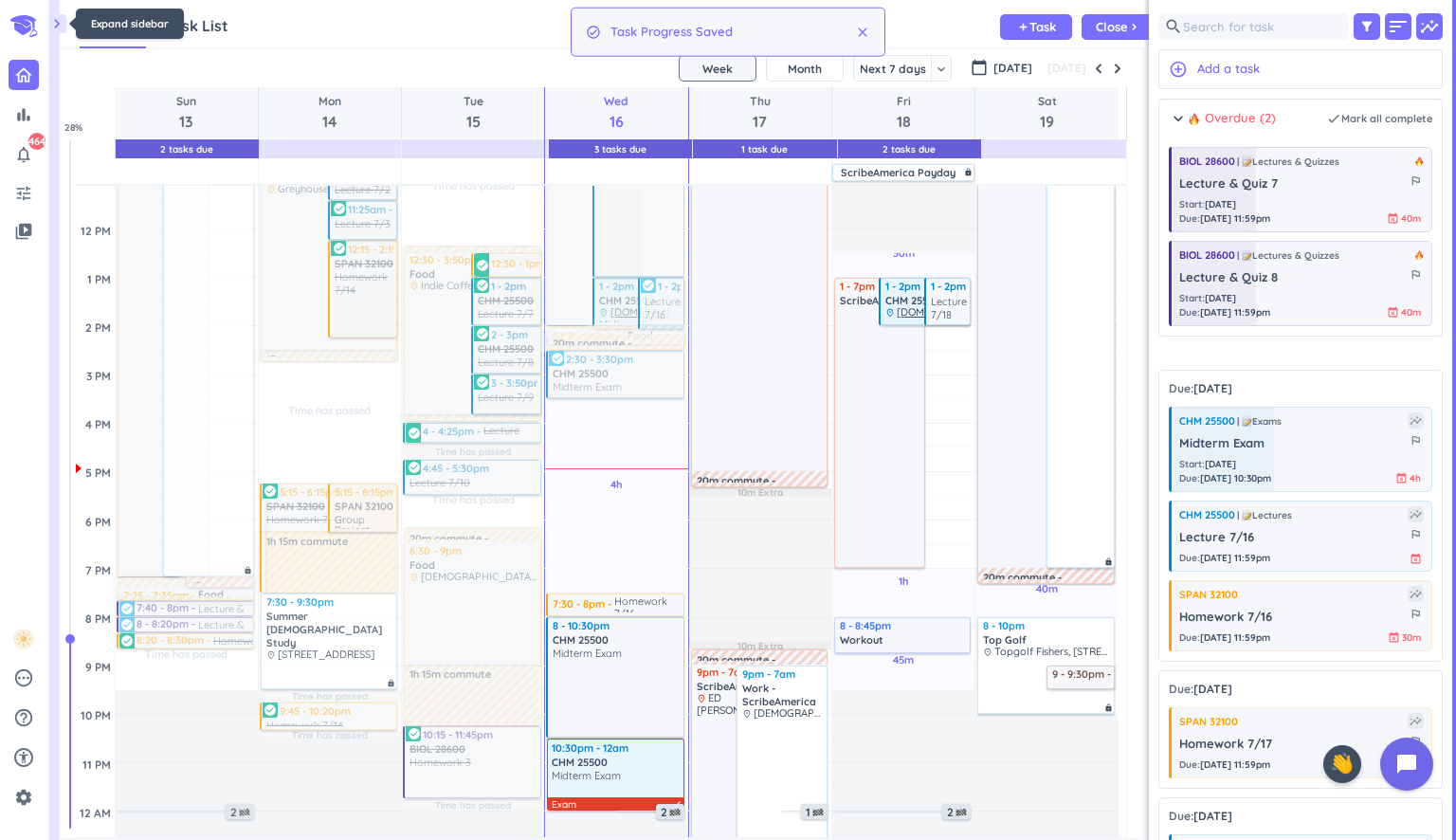 click on "chevron_right" at bounding box center (57, 24) 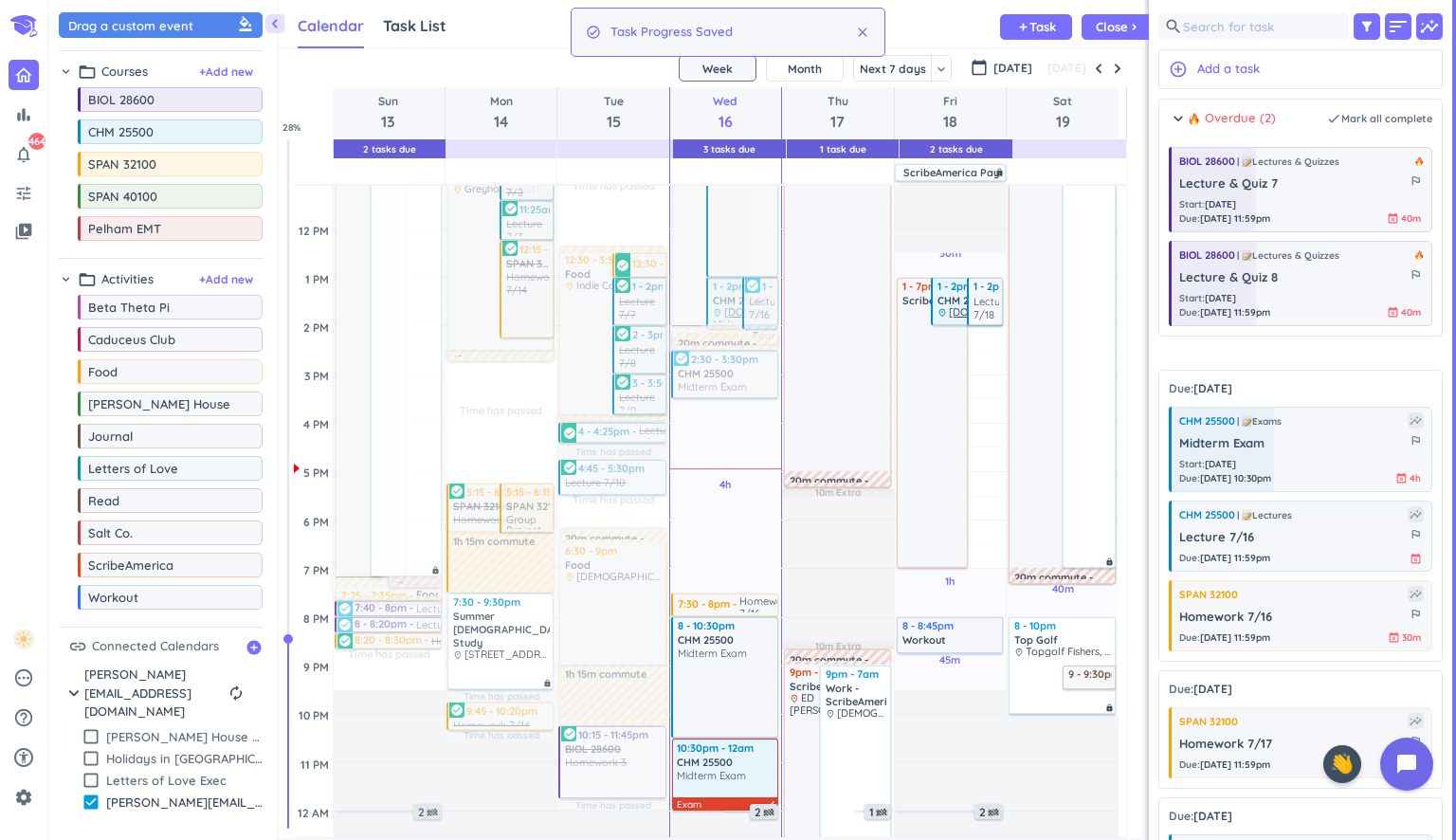 scroll, scrollTop: 40, scrollLeft: 857, axis: both 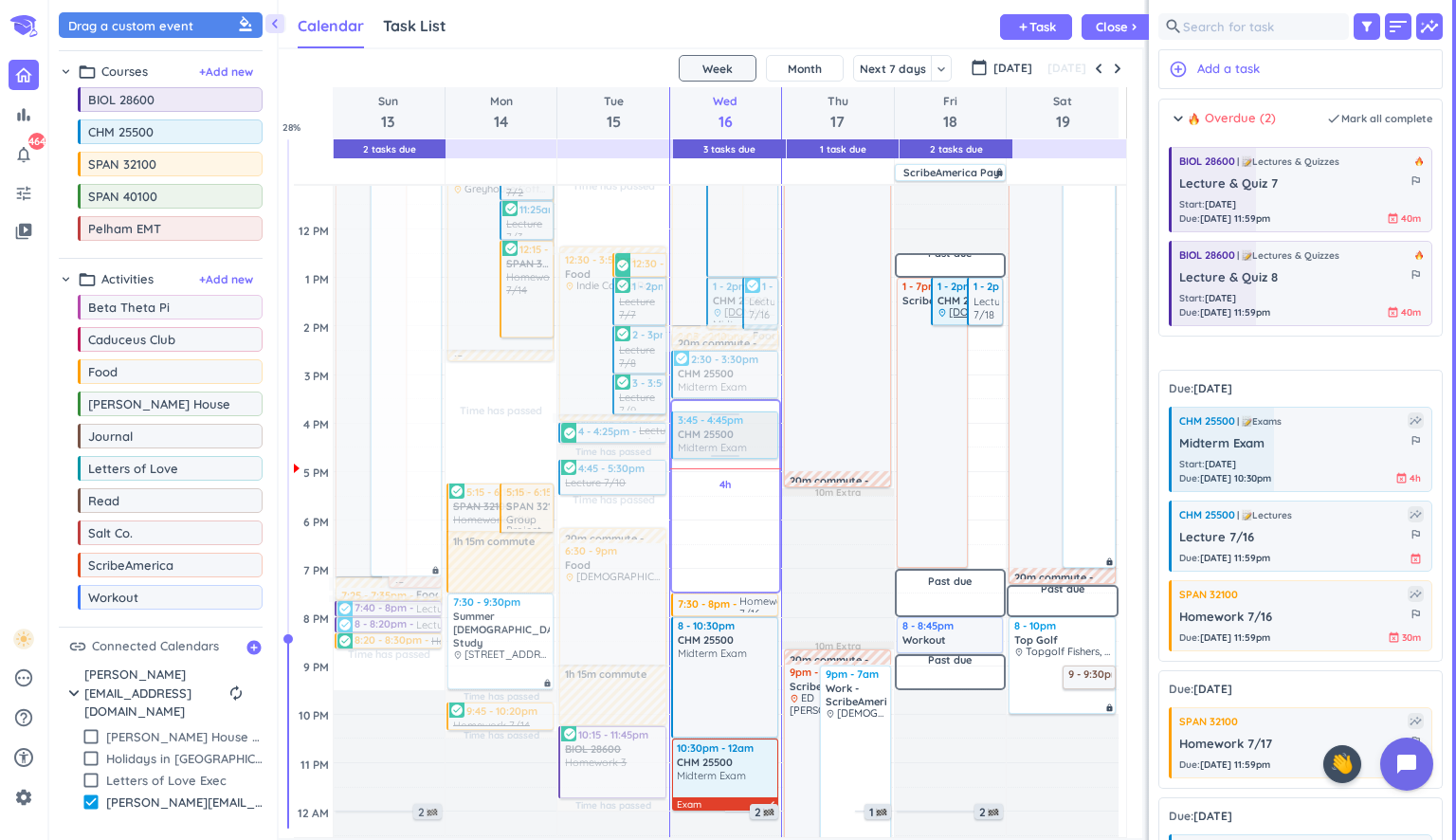 drag, startPoint x: 1252, startPoint y: 453, endPoint x: 723, endPoint y: 411, distance: 530.66468 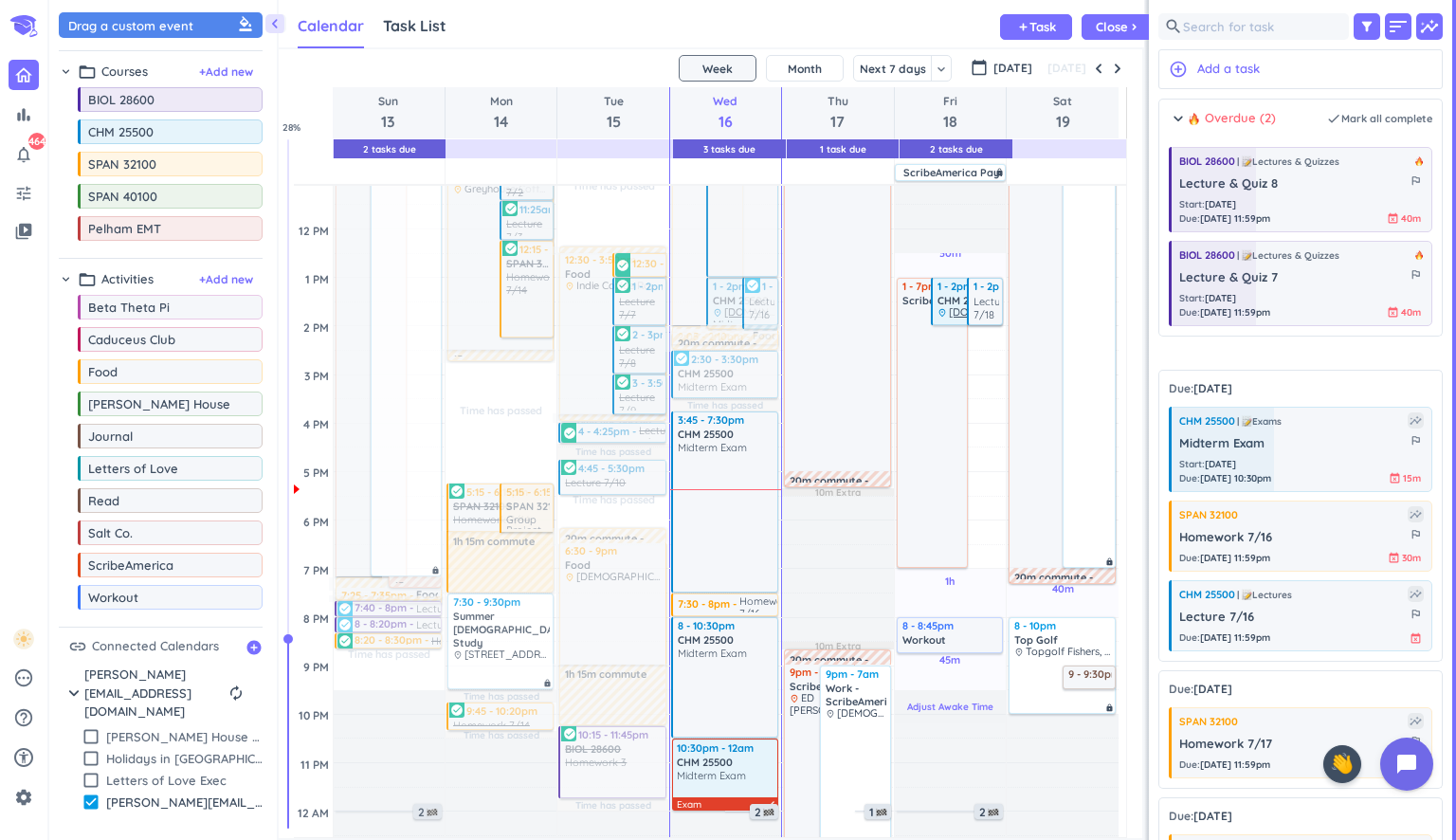 scroll, scrollTop: 369, scrollLeft: 0, axis: vertical 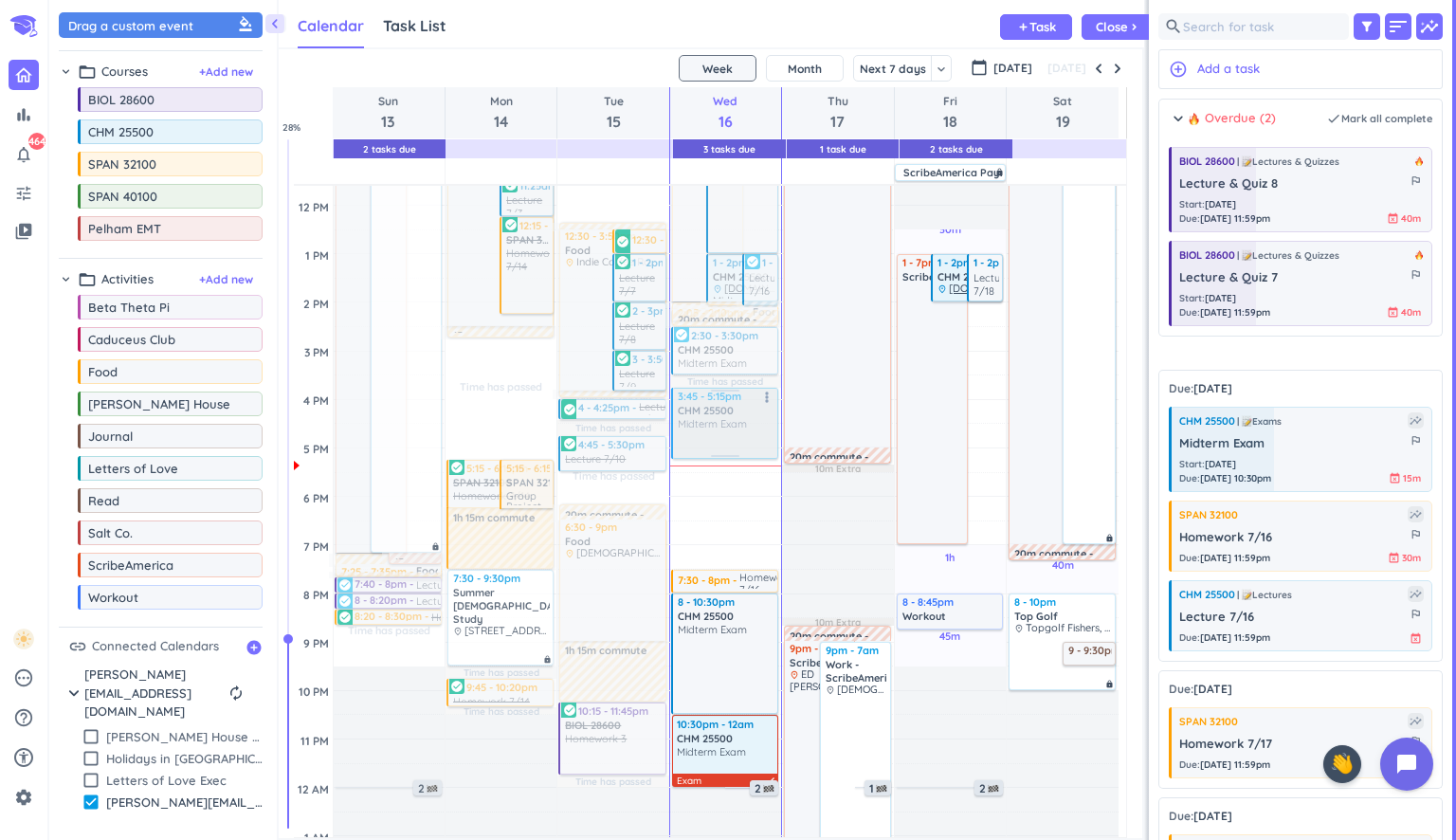 drag, startPoint x: 729, startPoint y: 565, endPoint x: 715, endPoint y: 457, distance: 108.903627 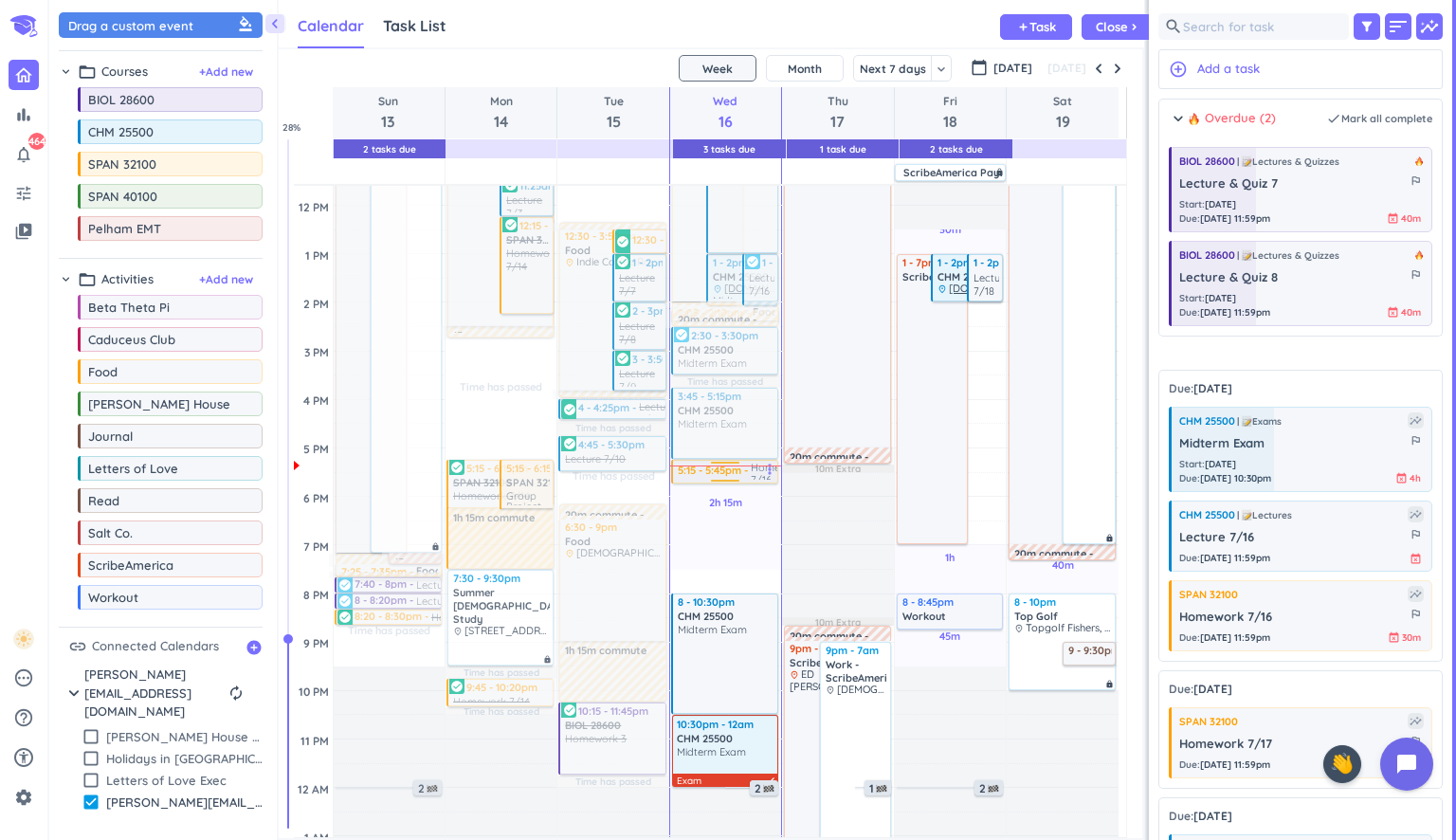 drag, startPoint x: 725, startPoint y: 584, endPoint x: 714, endPoint y: 478, distance: 106.56923 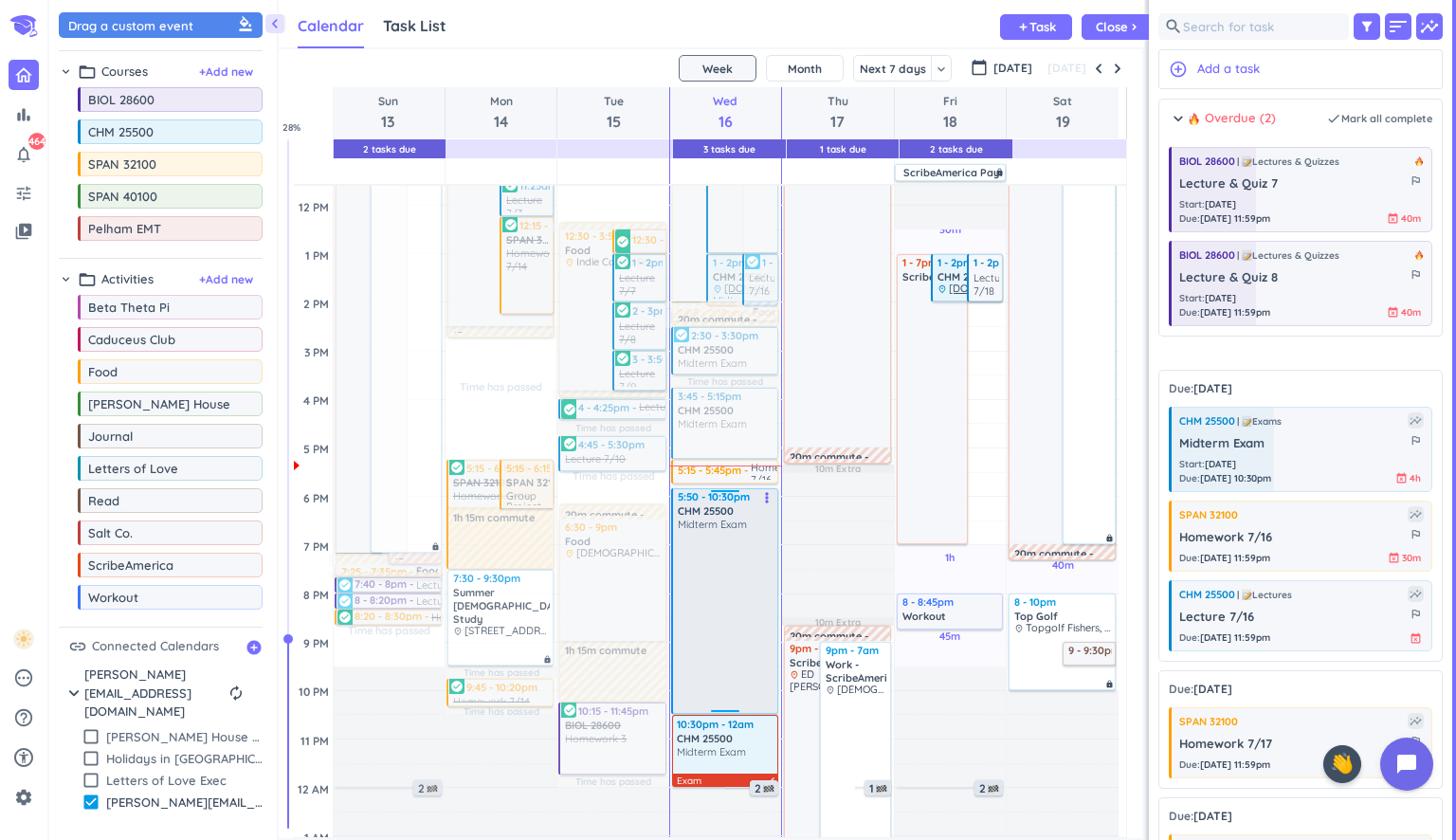 drag, startPoint x: 722, startPoint y: 597, endPoint x: 715, endPoint y: 492, distance: 105.23307 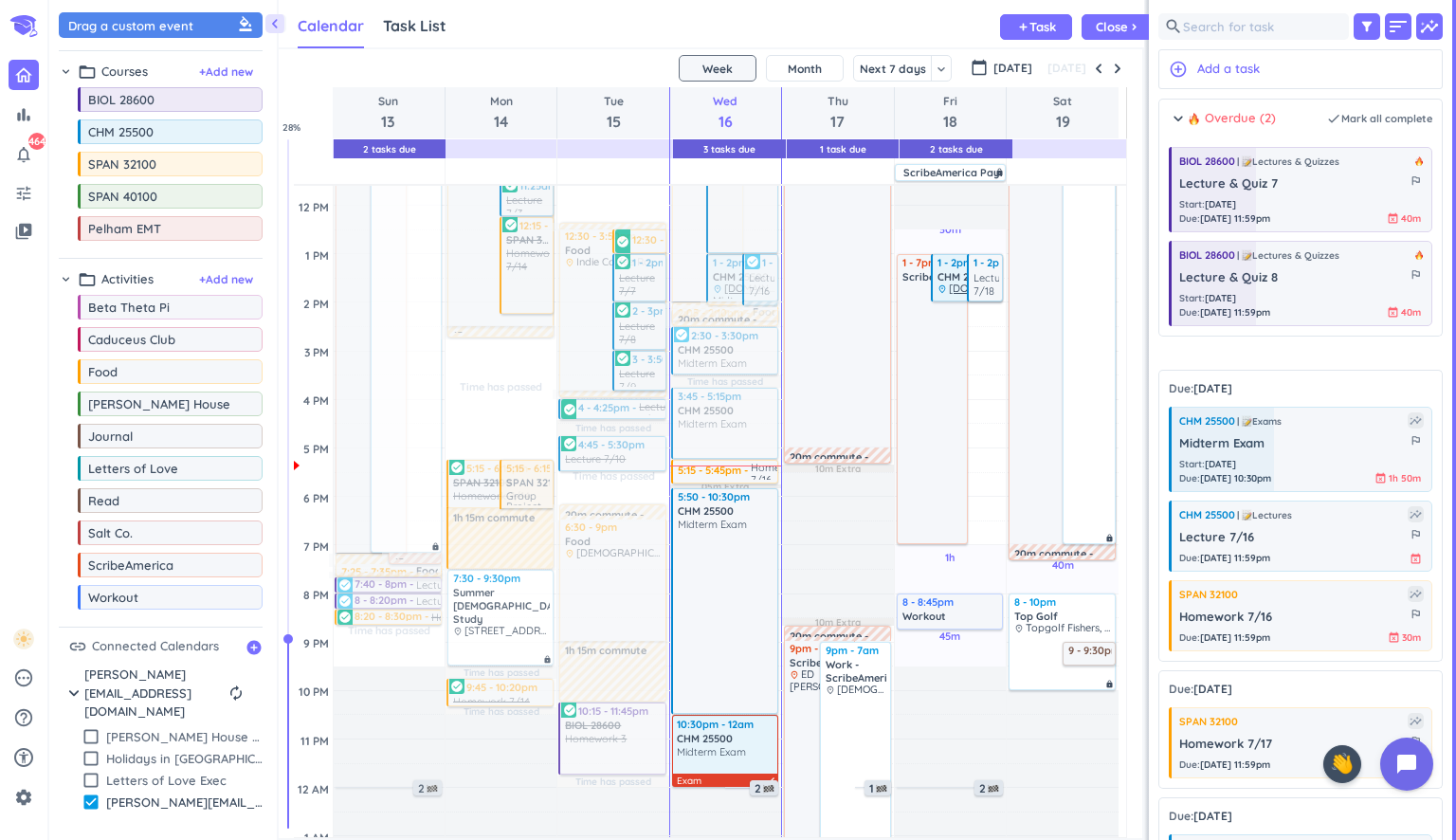 click at bounding box center (724, 423) 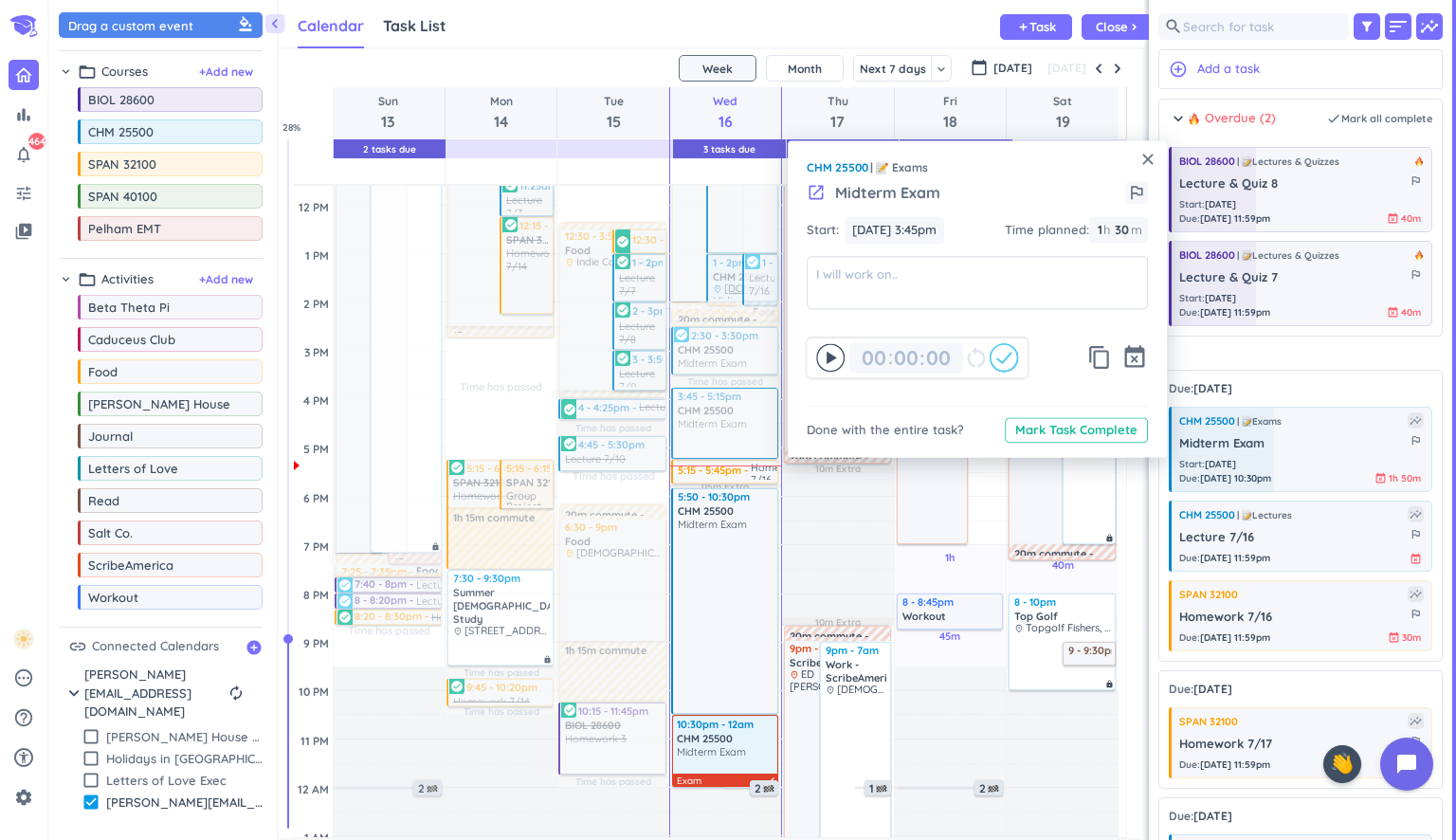 click 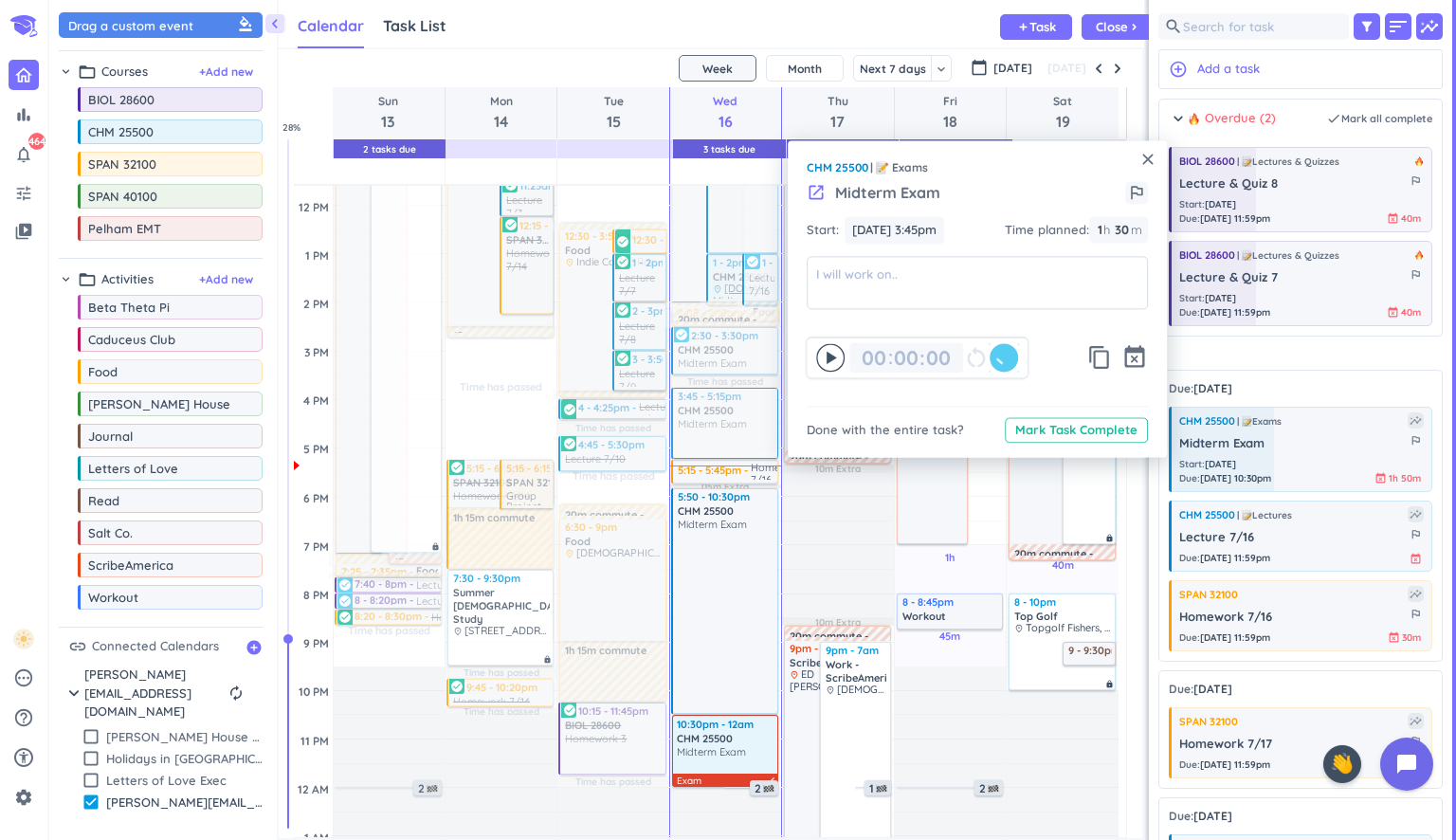 click on "close" at bounding box center [1148, 159] 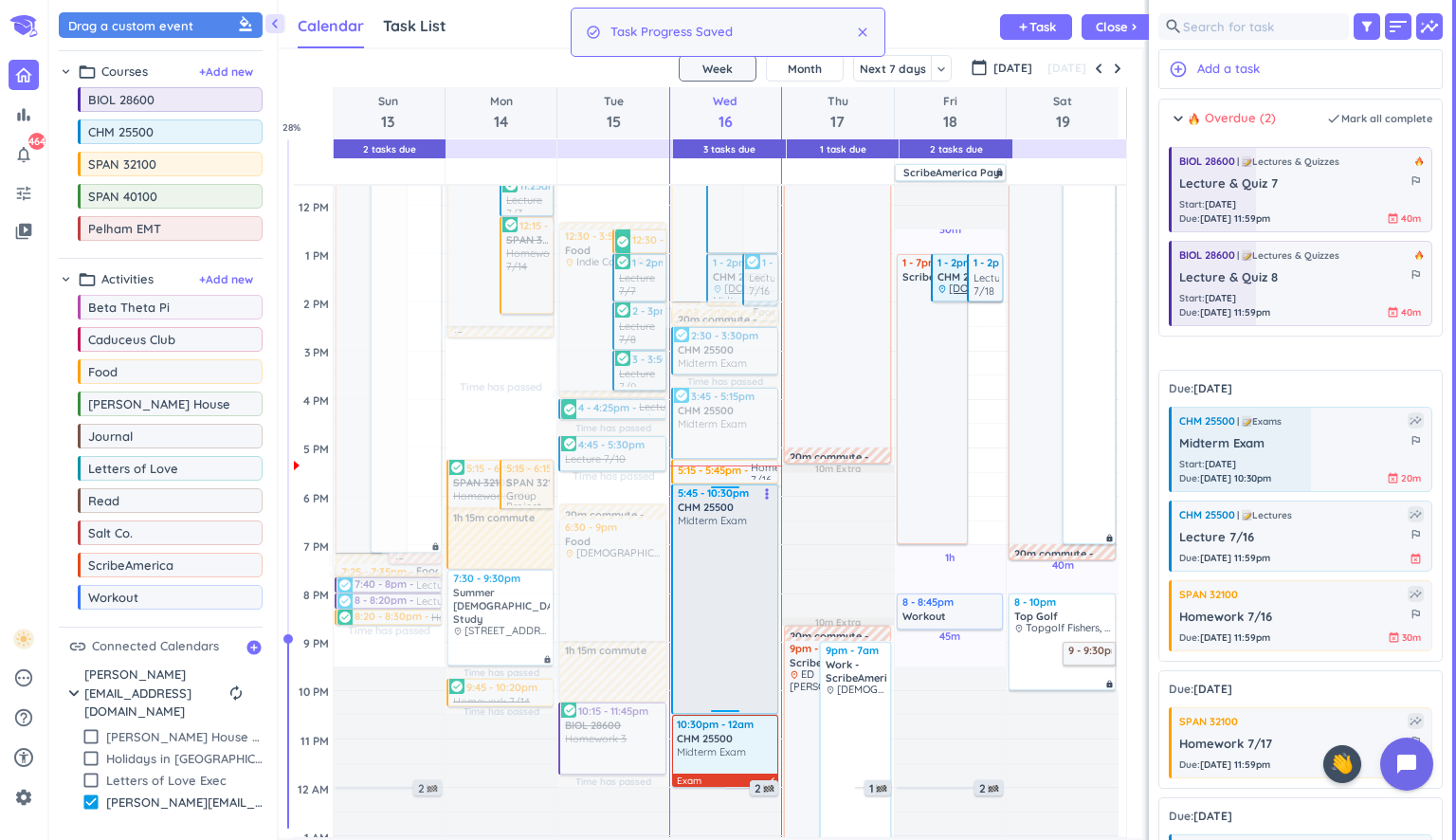 drag, startPoint x: 734, startPoint y: 489, endPoint x: 697, endPoint y: 485, distance: 37.21559 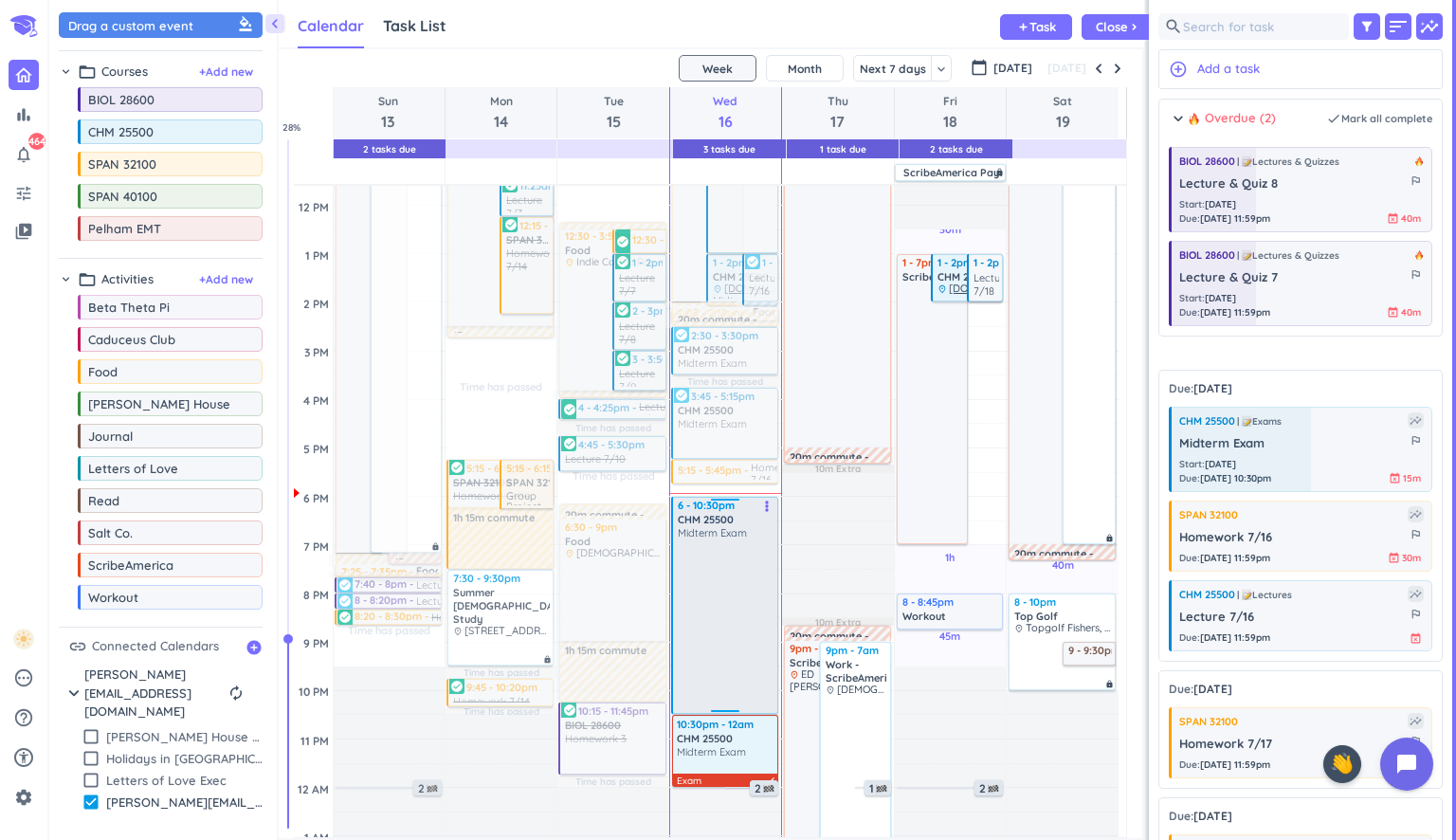 drag, startPoint x: 721, startPoint y: 488, endPoint x: 686, endPoint y: 503, distance: 38.078866 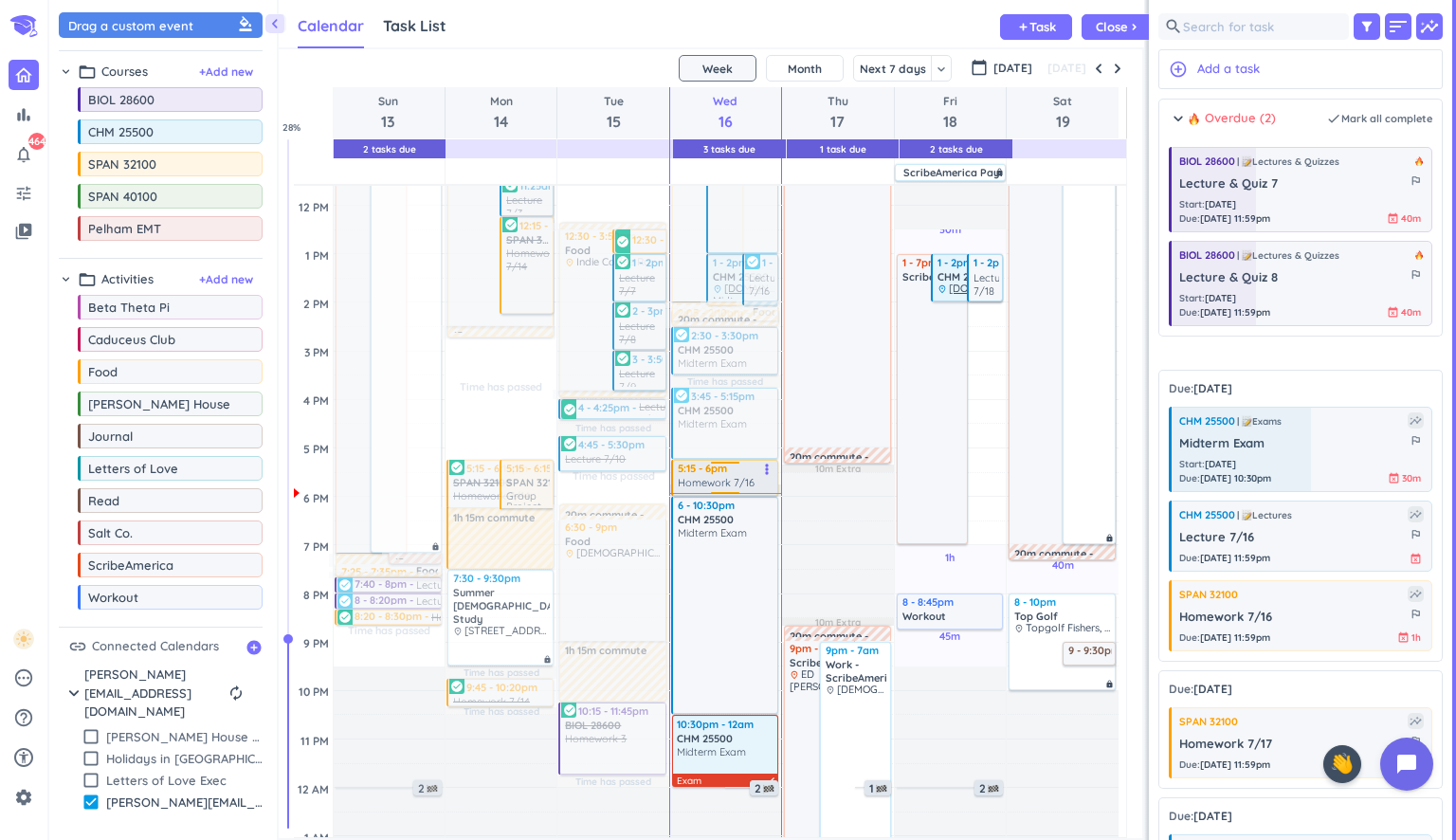 drag, startPoint x: 739, startPoint y: 467, endPoint x: 682, endPoint y: 490, distance: 61.465437 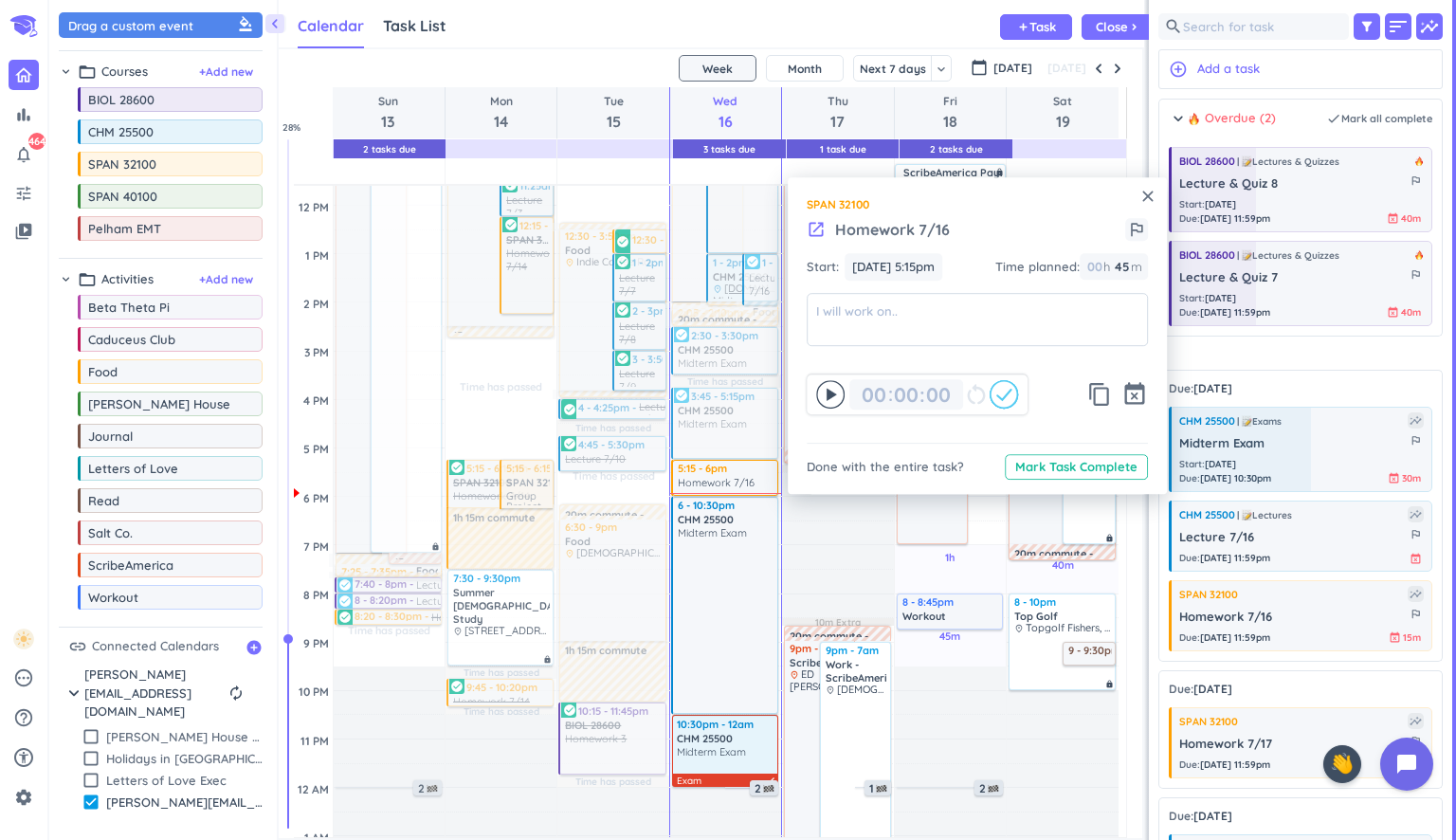 click 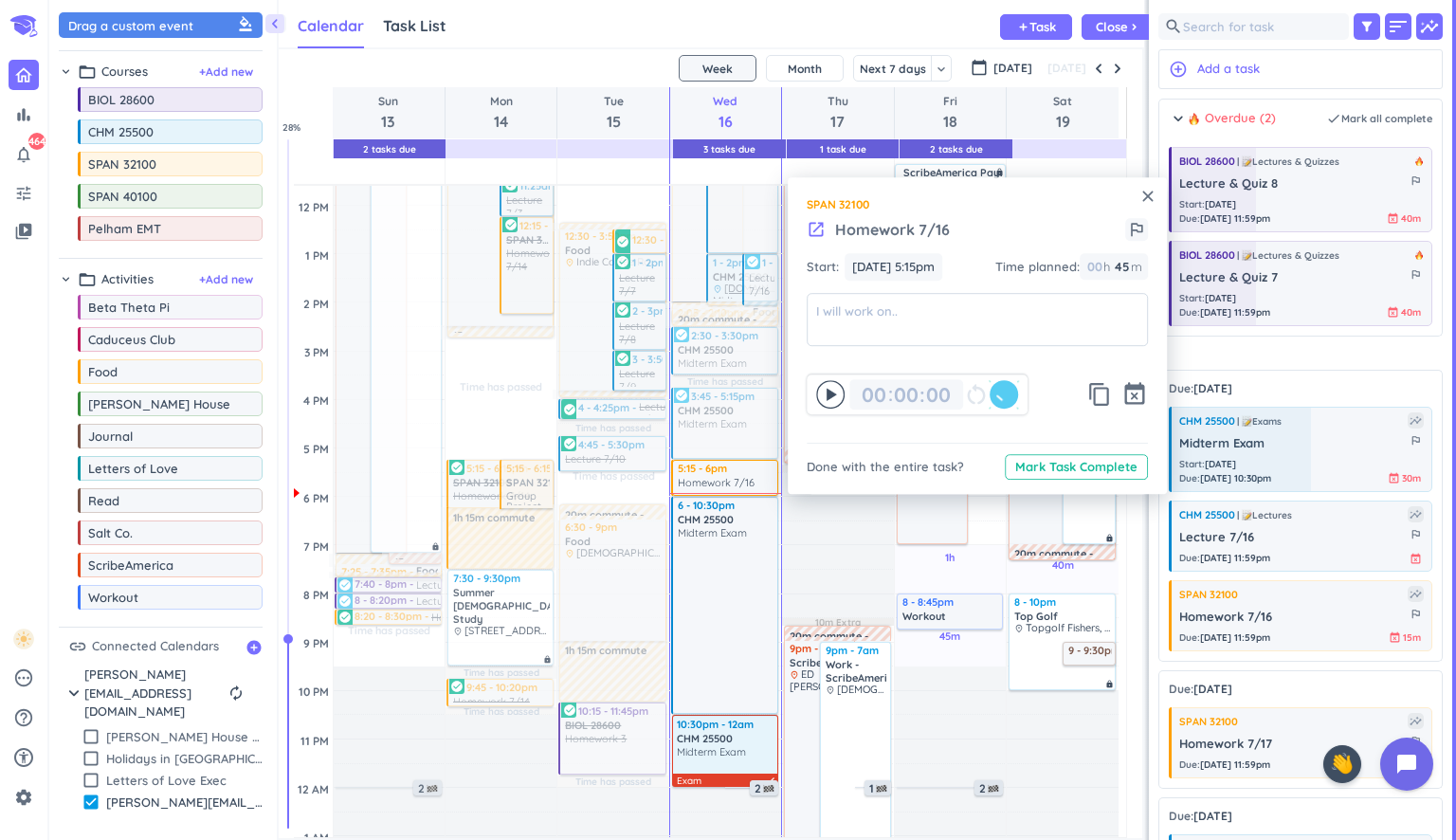 click on "close SPAN 32100 launch Homework 7/16 outlined_flag Start: [DATE] 5:15pm [DATE] 5:15pm Time planned : 00 h 45 45 00 m 00 00 : 00 restart_alt content_copy event_busy Done with the entire task? Mark Task Complete" at bounding box center [977, 336] 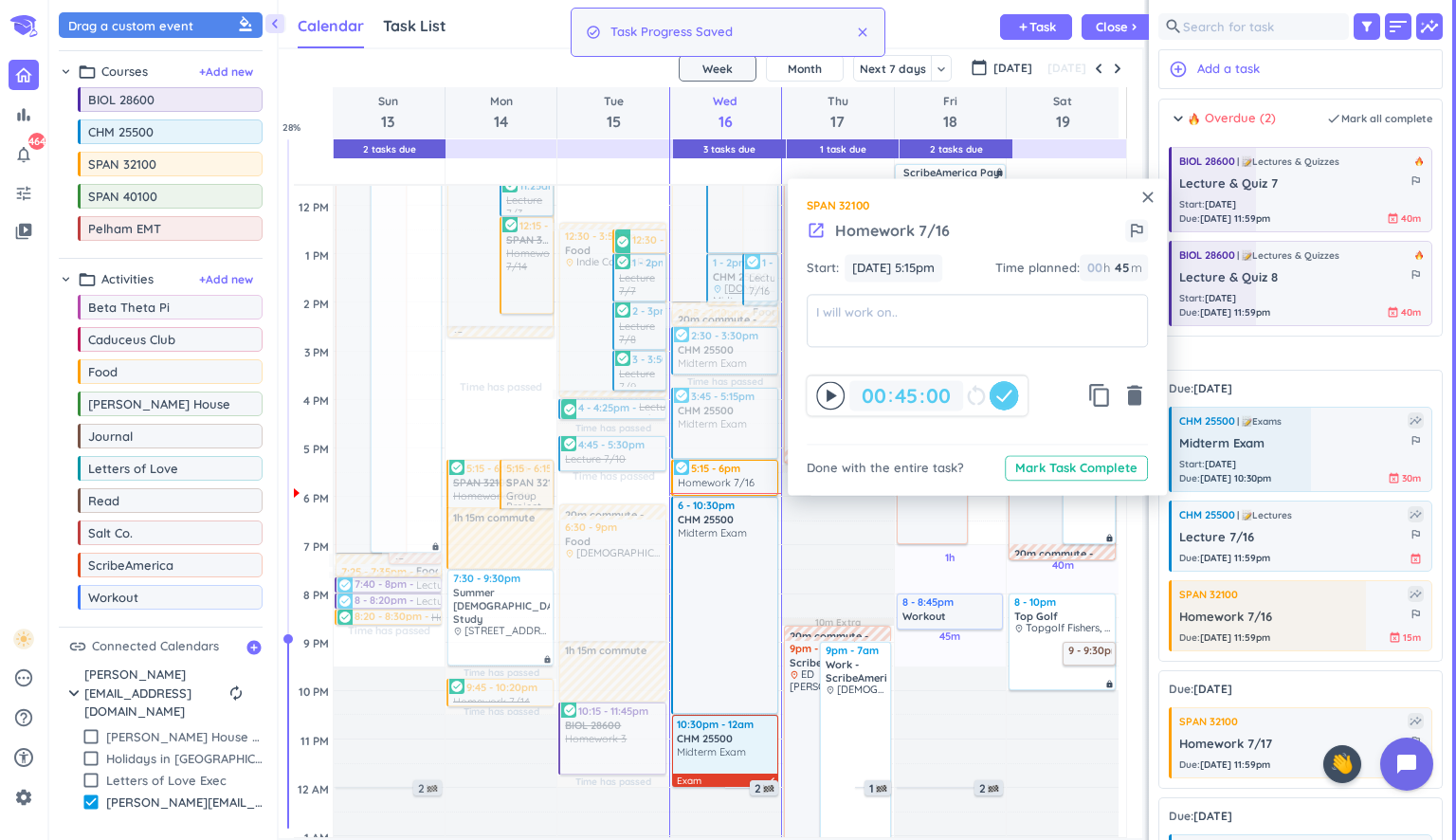 click on "close" at bounding box center (1148, 197) 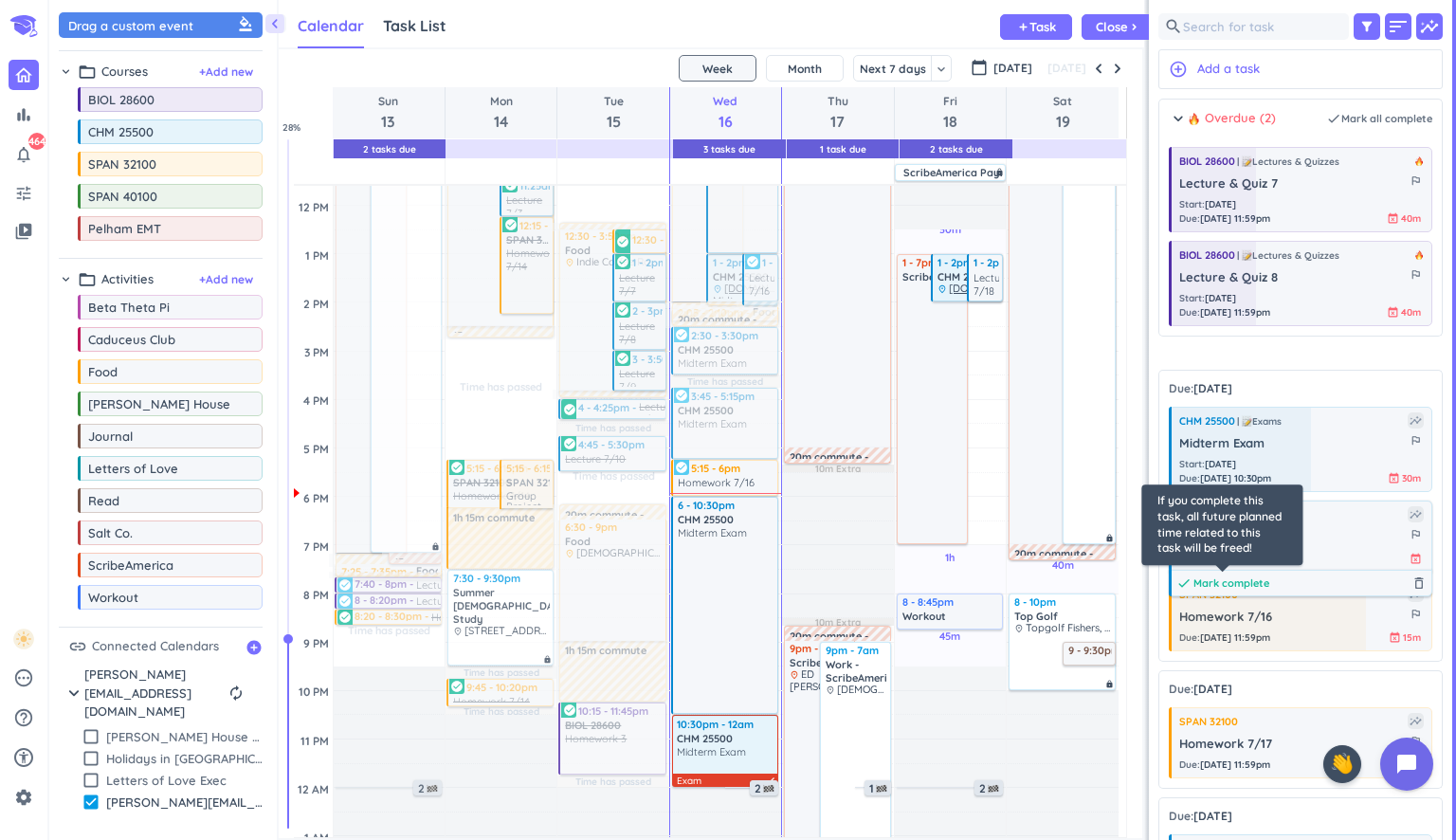 click on "Mark complete" at bounding box center (1231, 583) 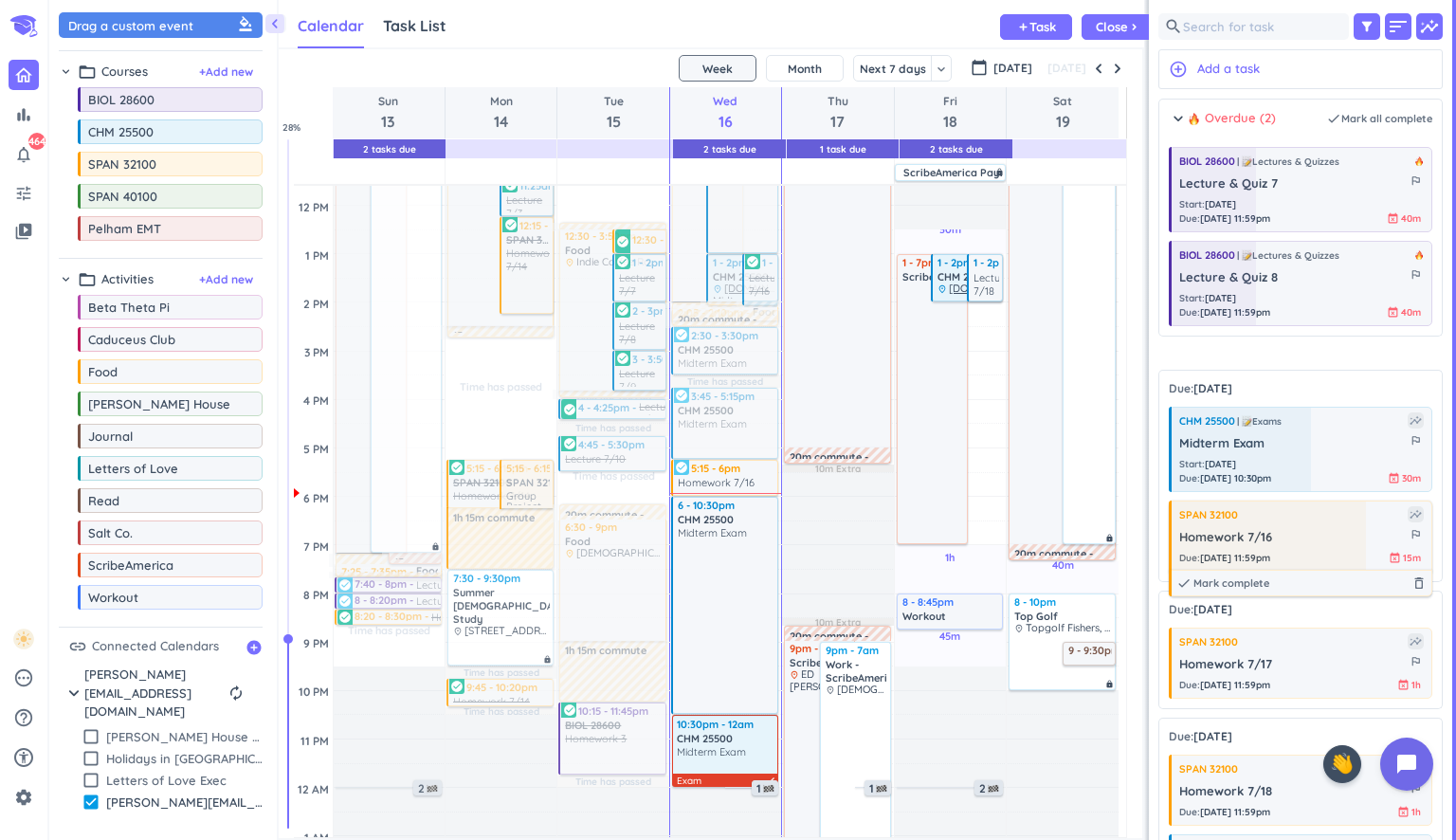 click at bounding box center (1267, 536) 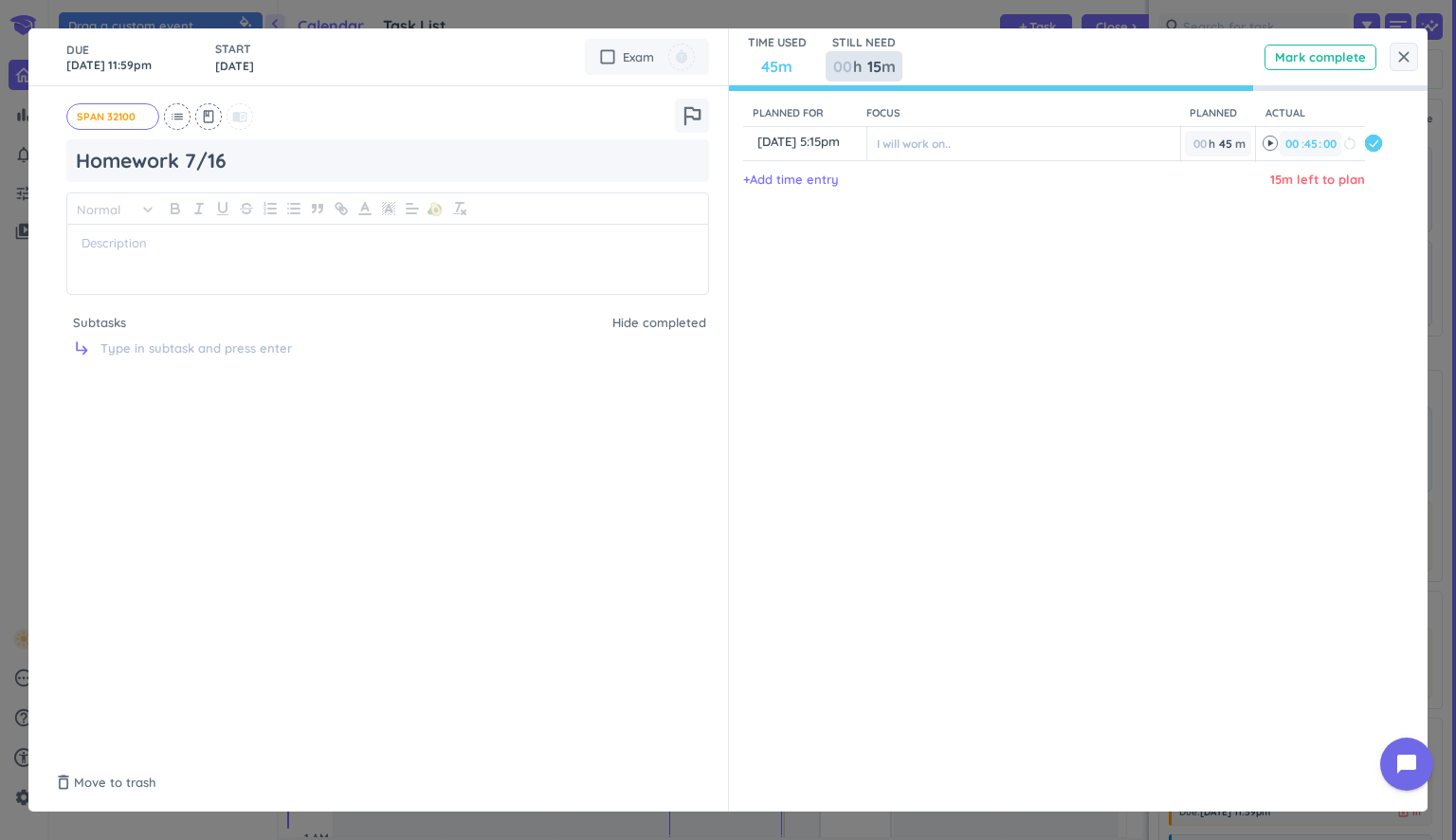 click on "15" at bounding box center (873, 66) 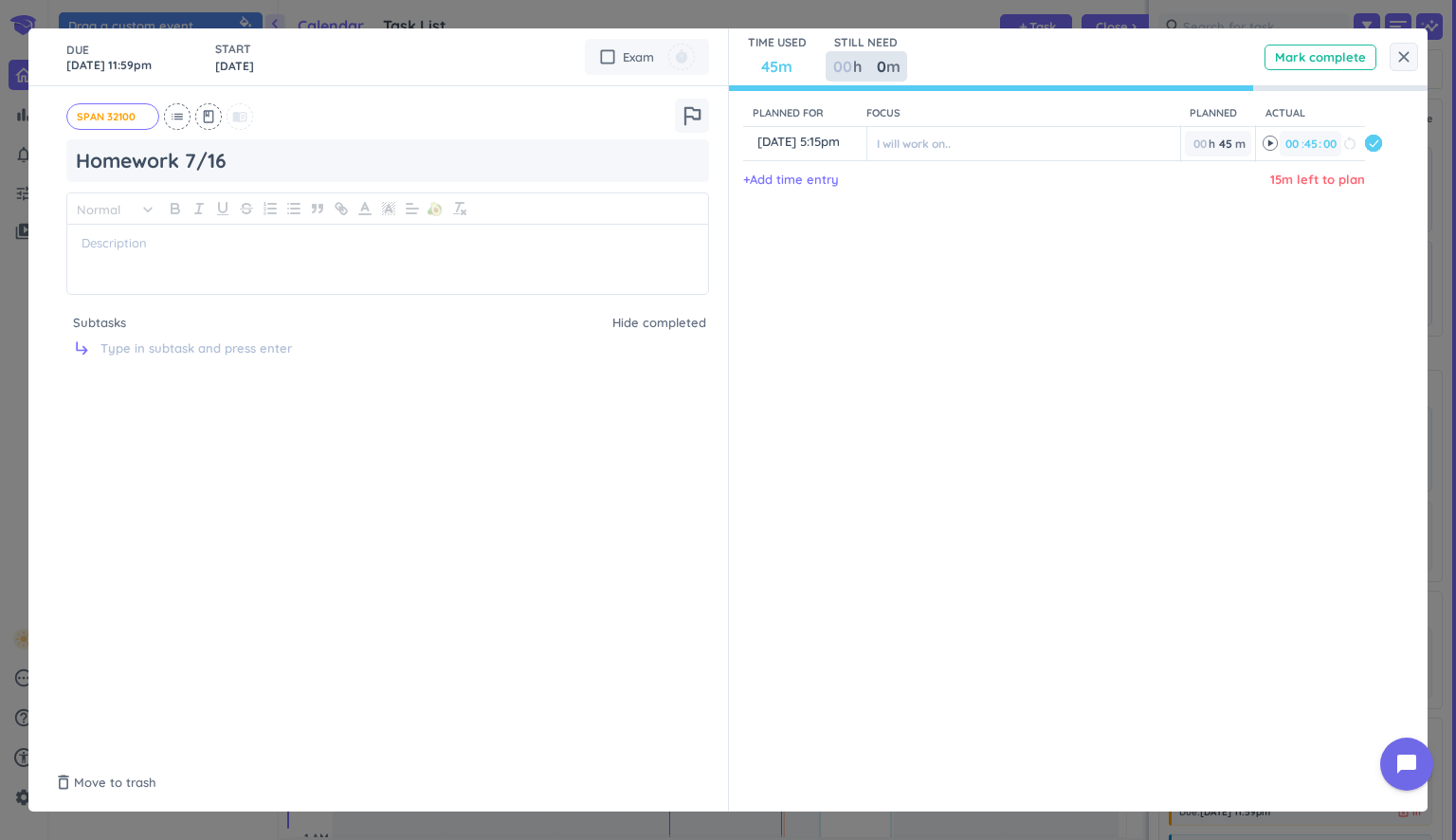 type on "0" 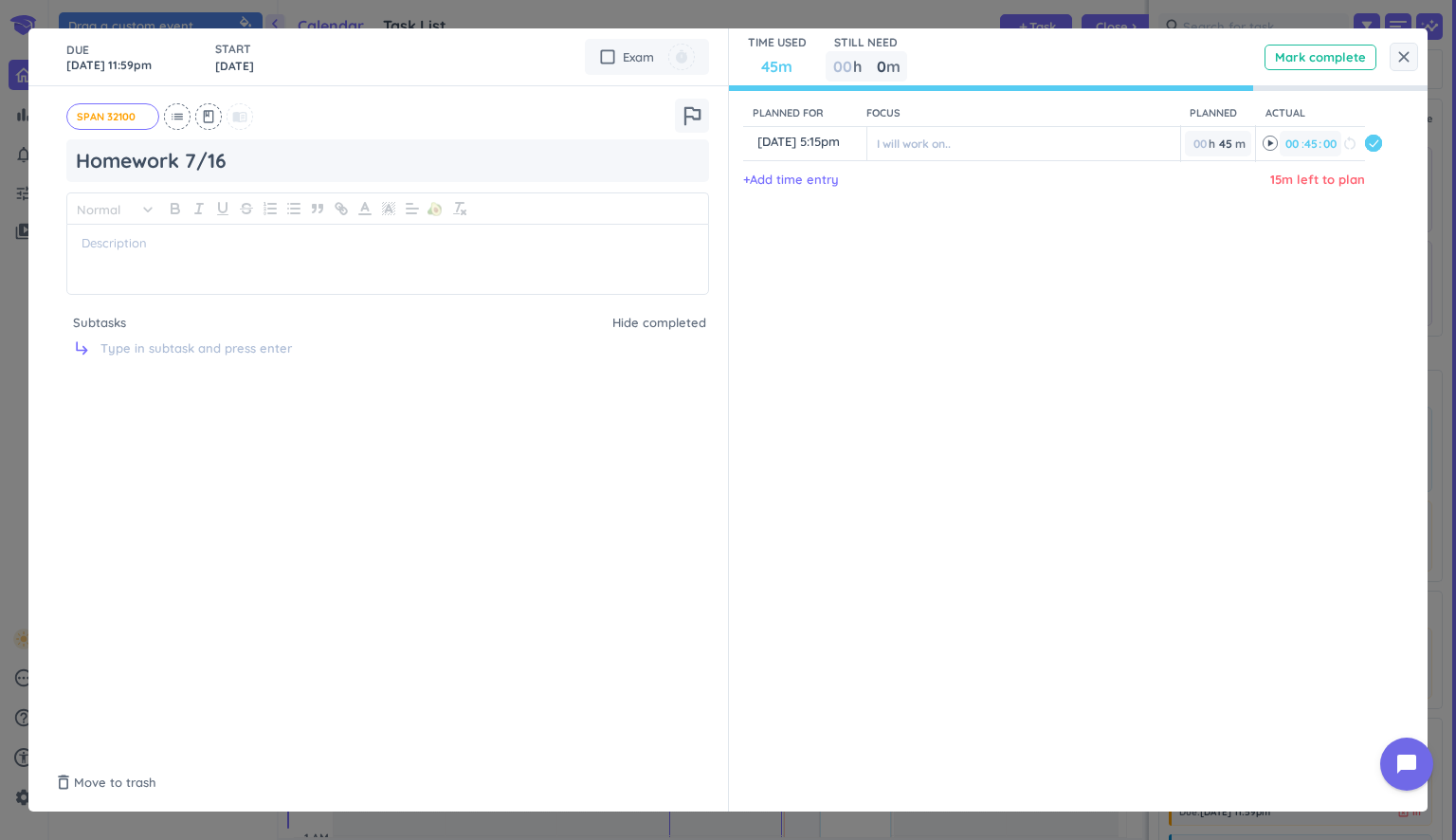 click on "Focus" at bounding box center (1019, 113) 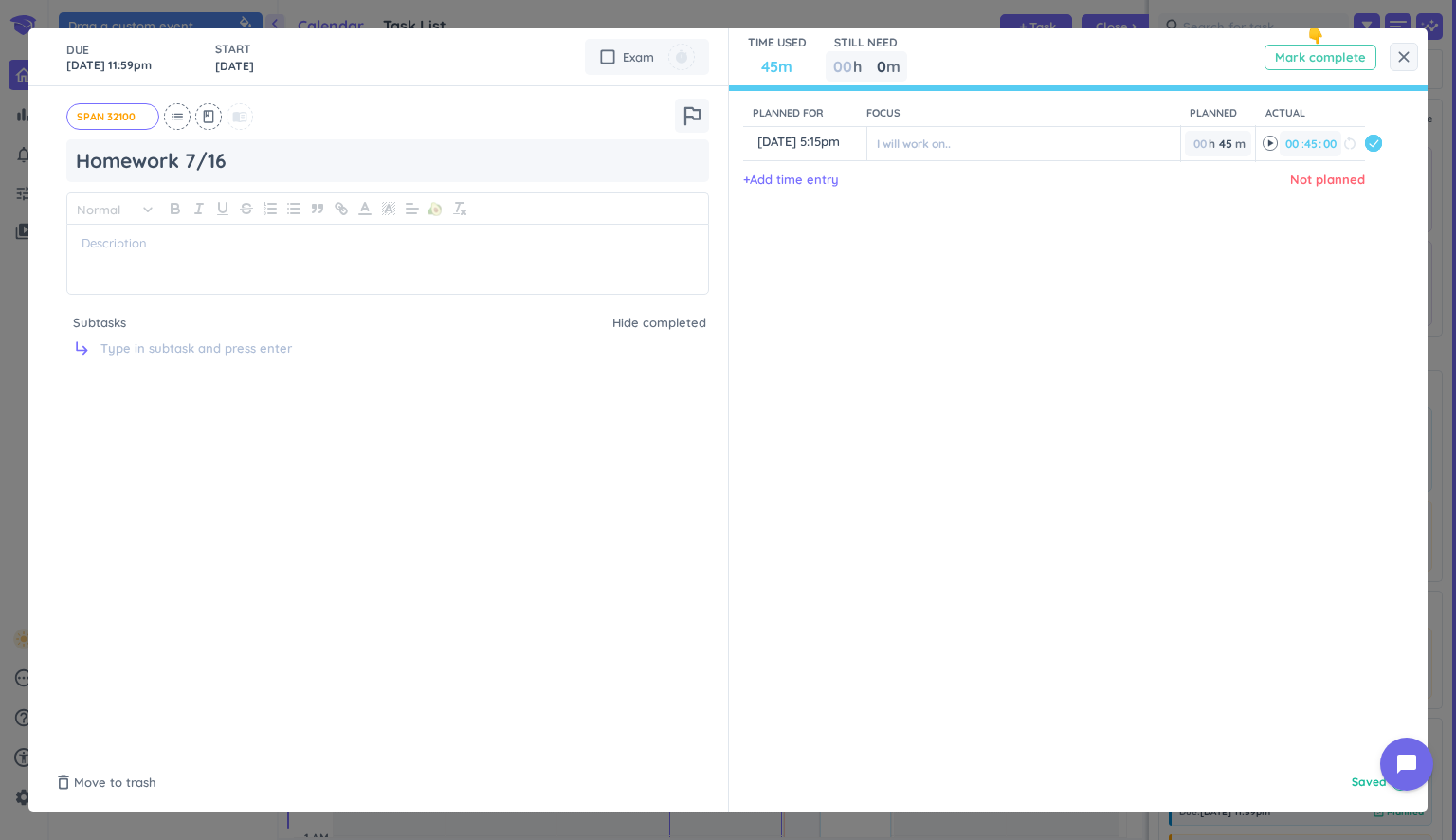 click on "Mark complete" at bounding box center (1320, 57) 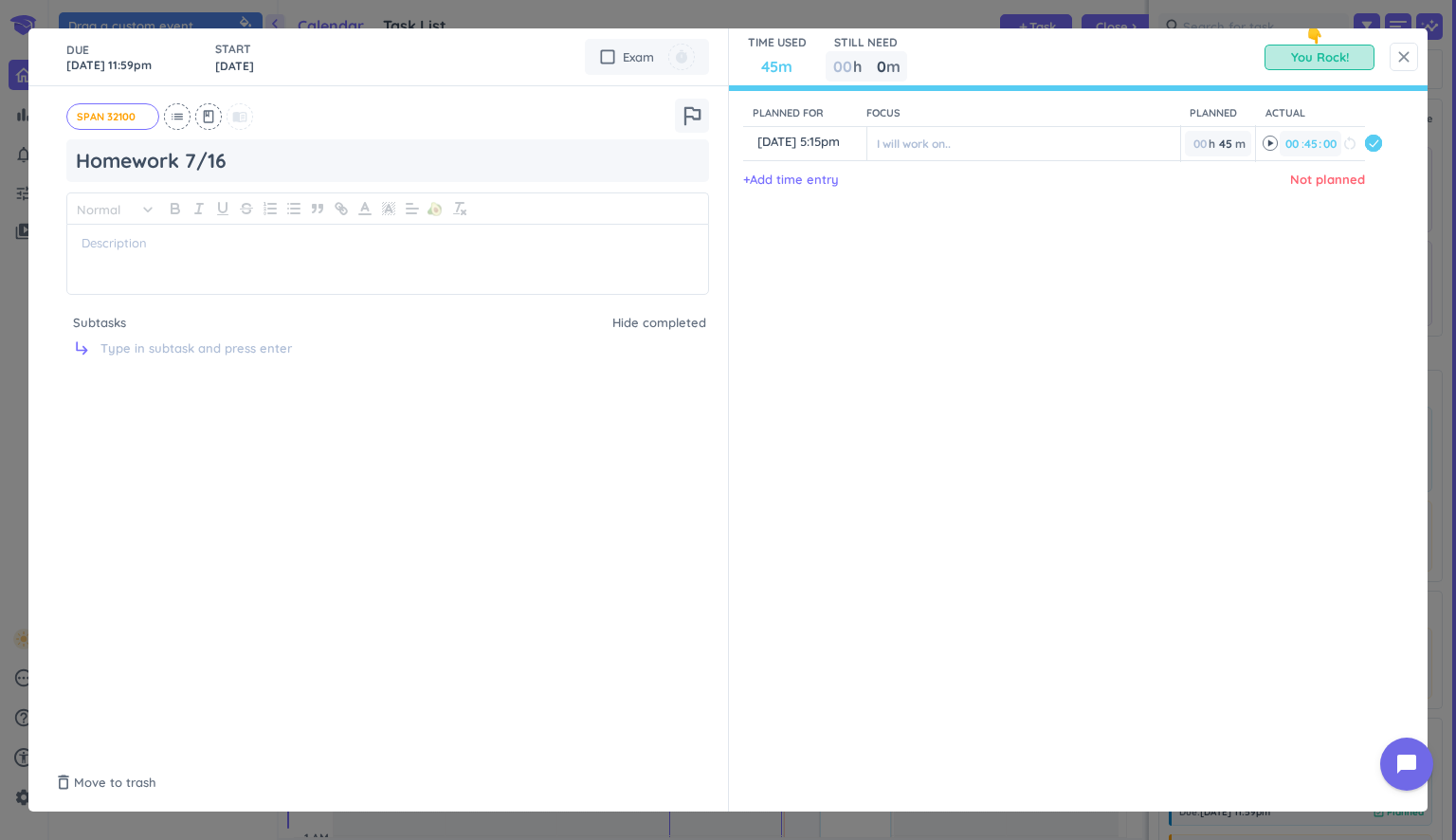 click on "close" at bounding box center (1404, 57) 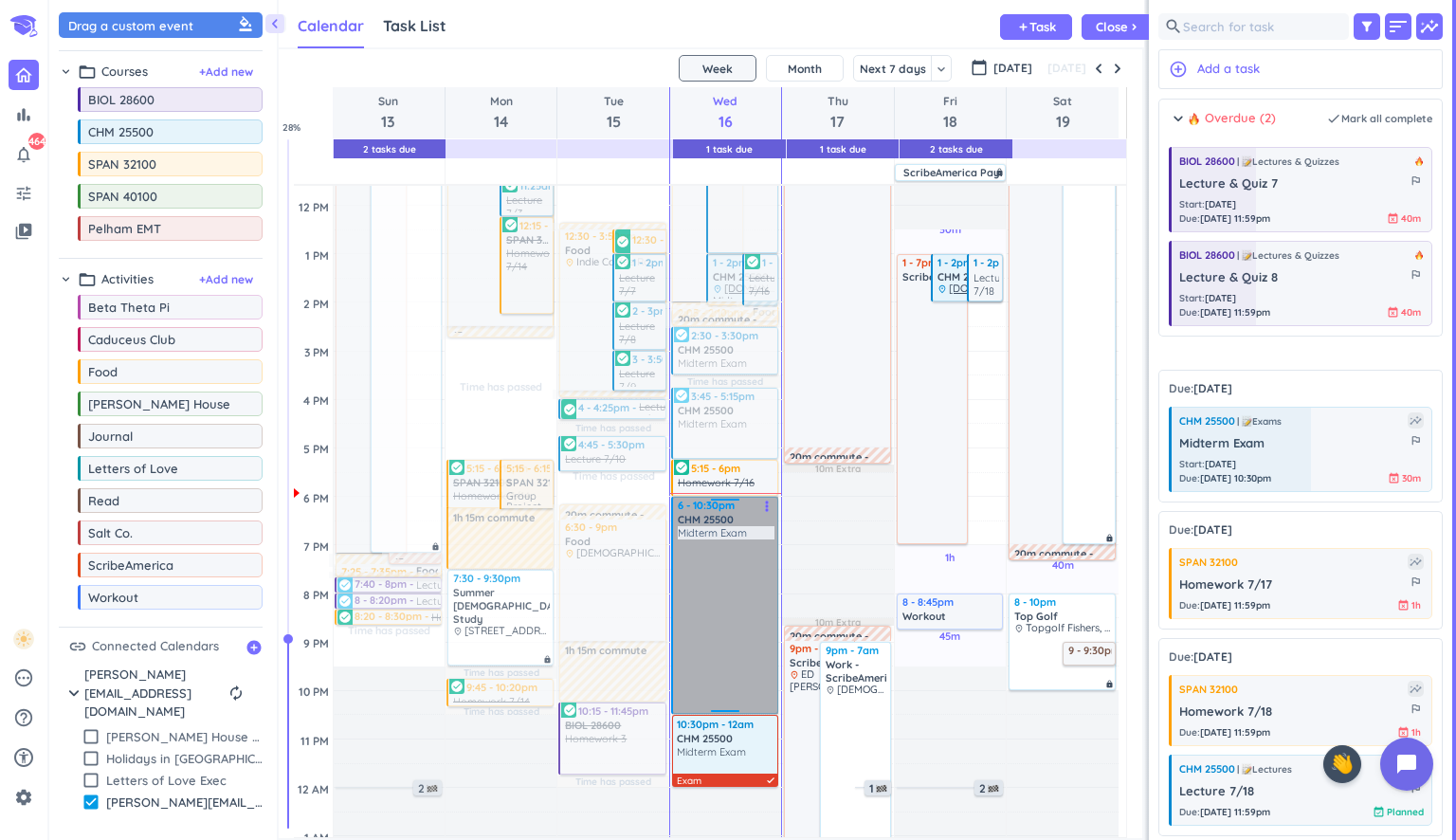 drag, startPoint x: 718, startPoint y: 711, endPoint x: 685, endPoint y: 558, distance: 156.5184 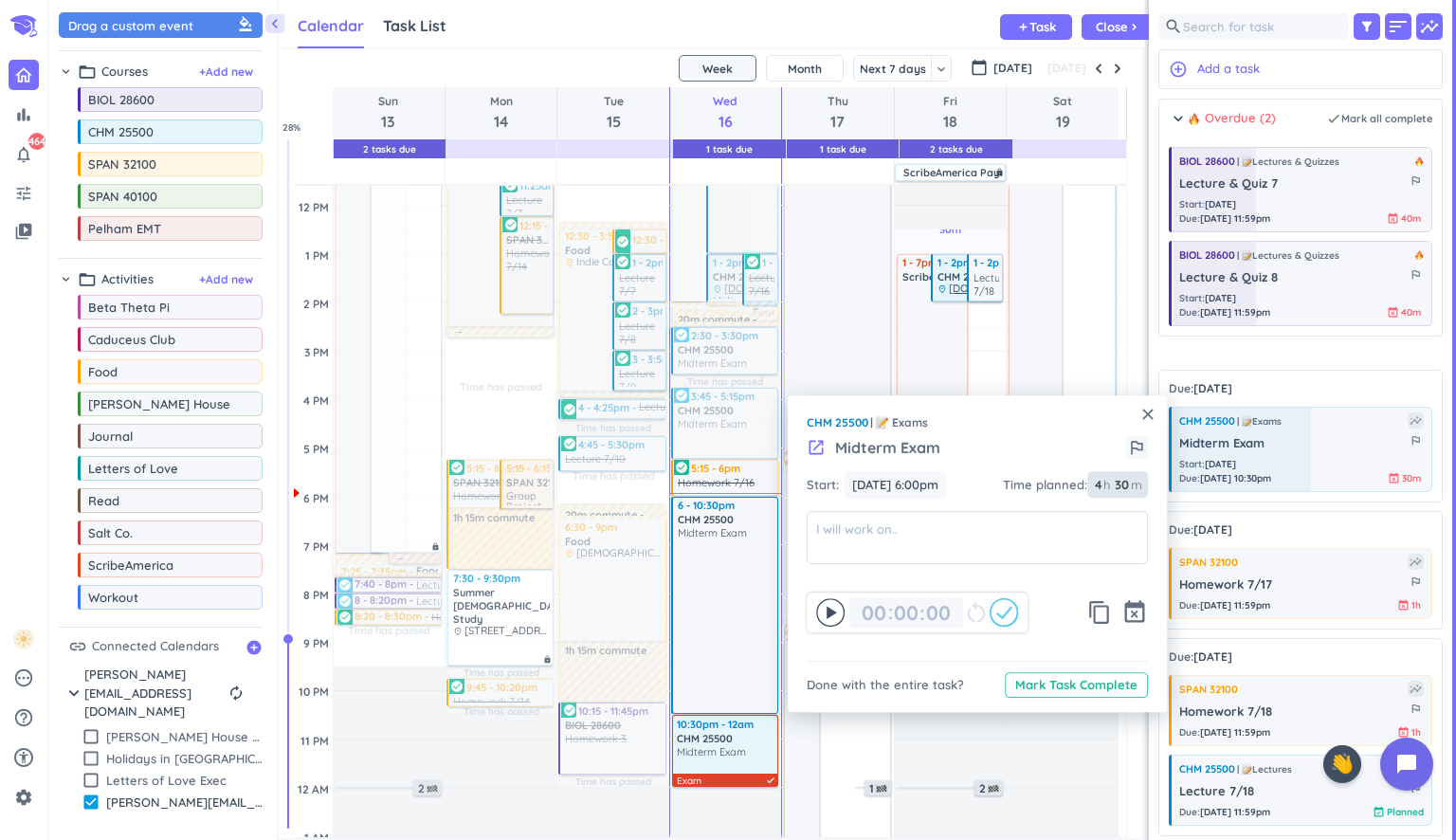 click on "4" at bounding box center [1098, 485] 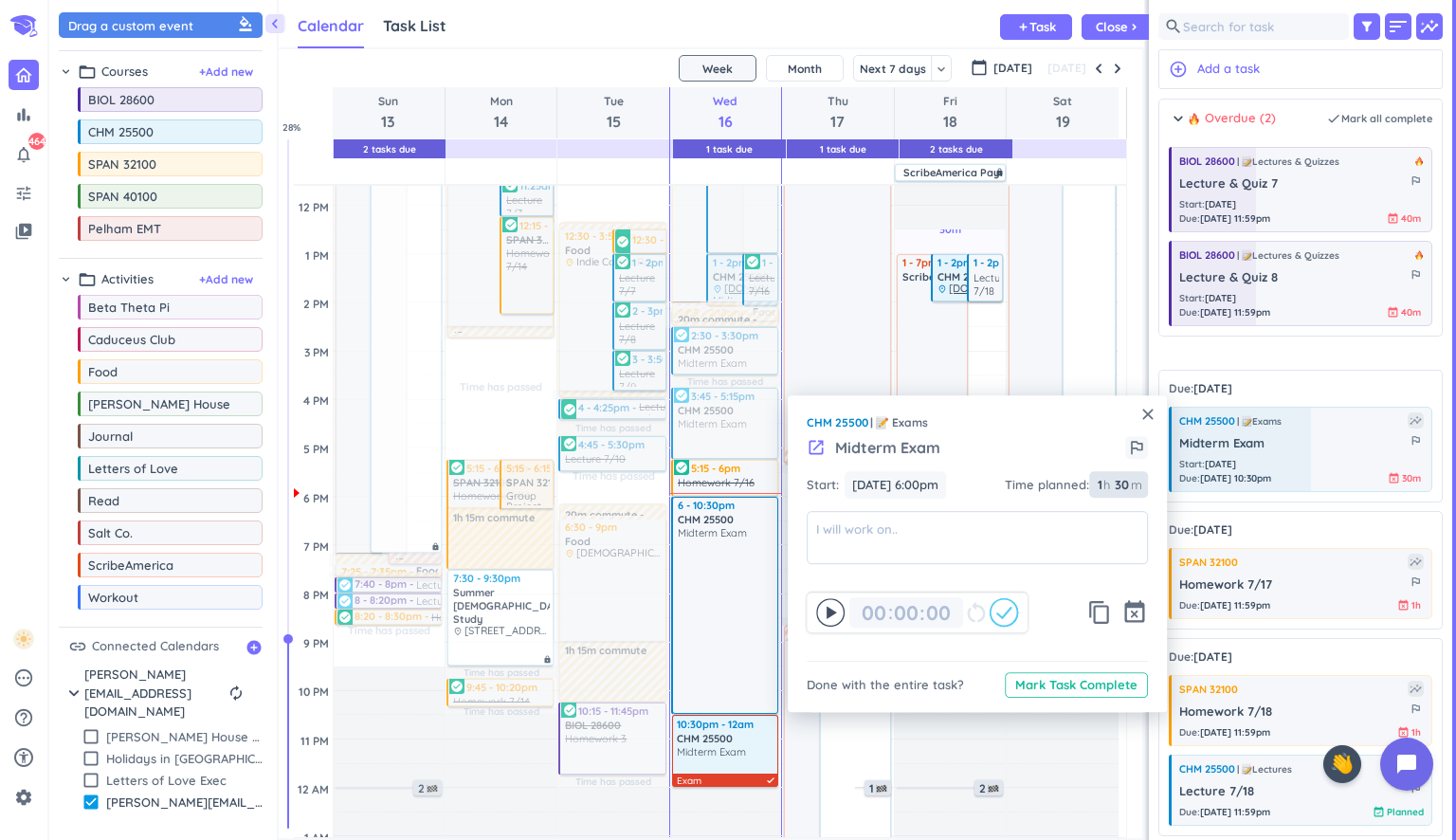 type on "1" 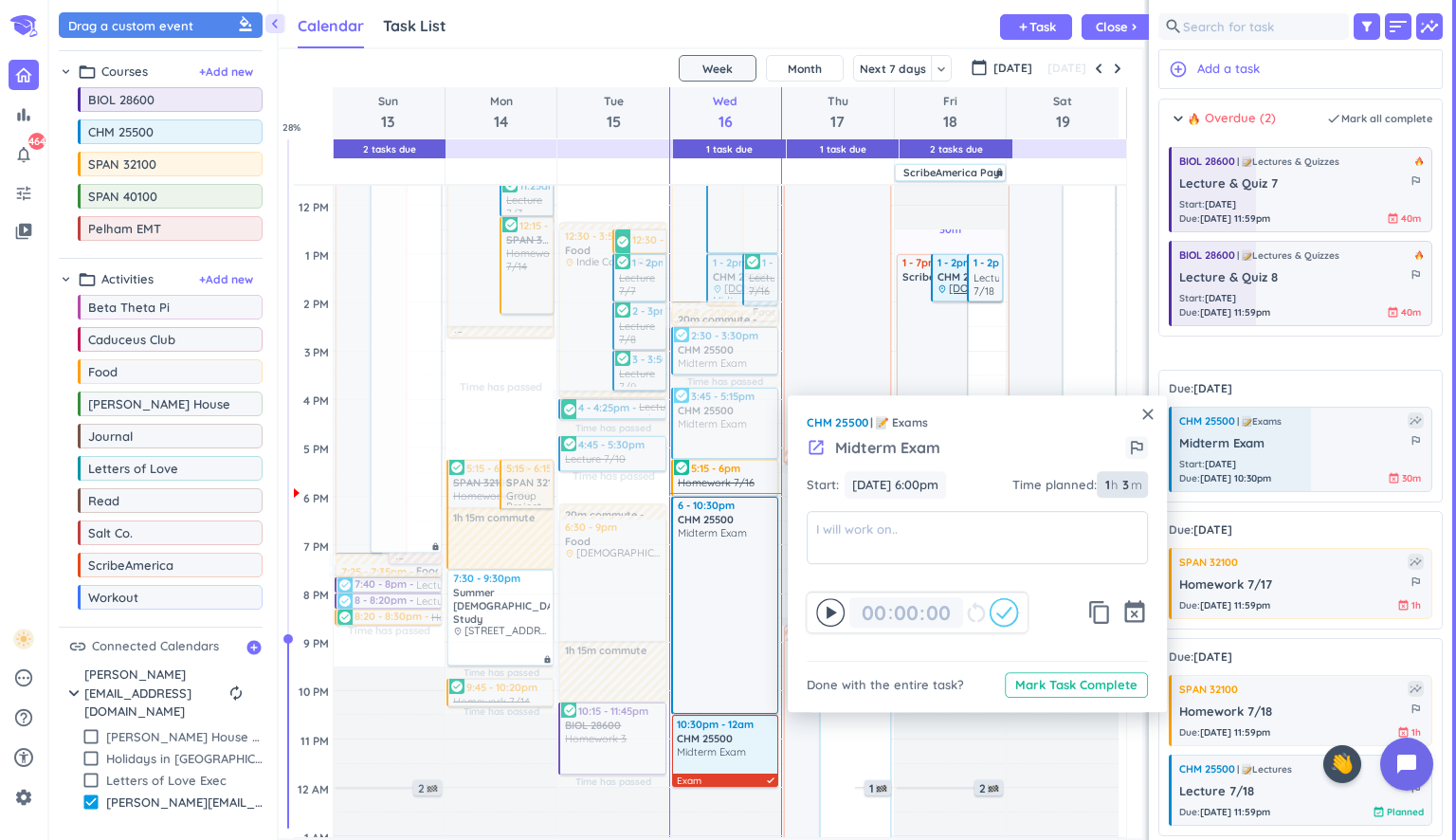 type on "30" 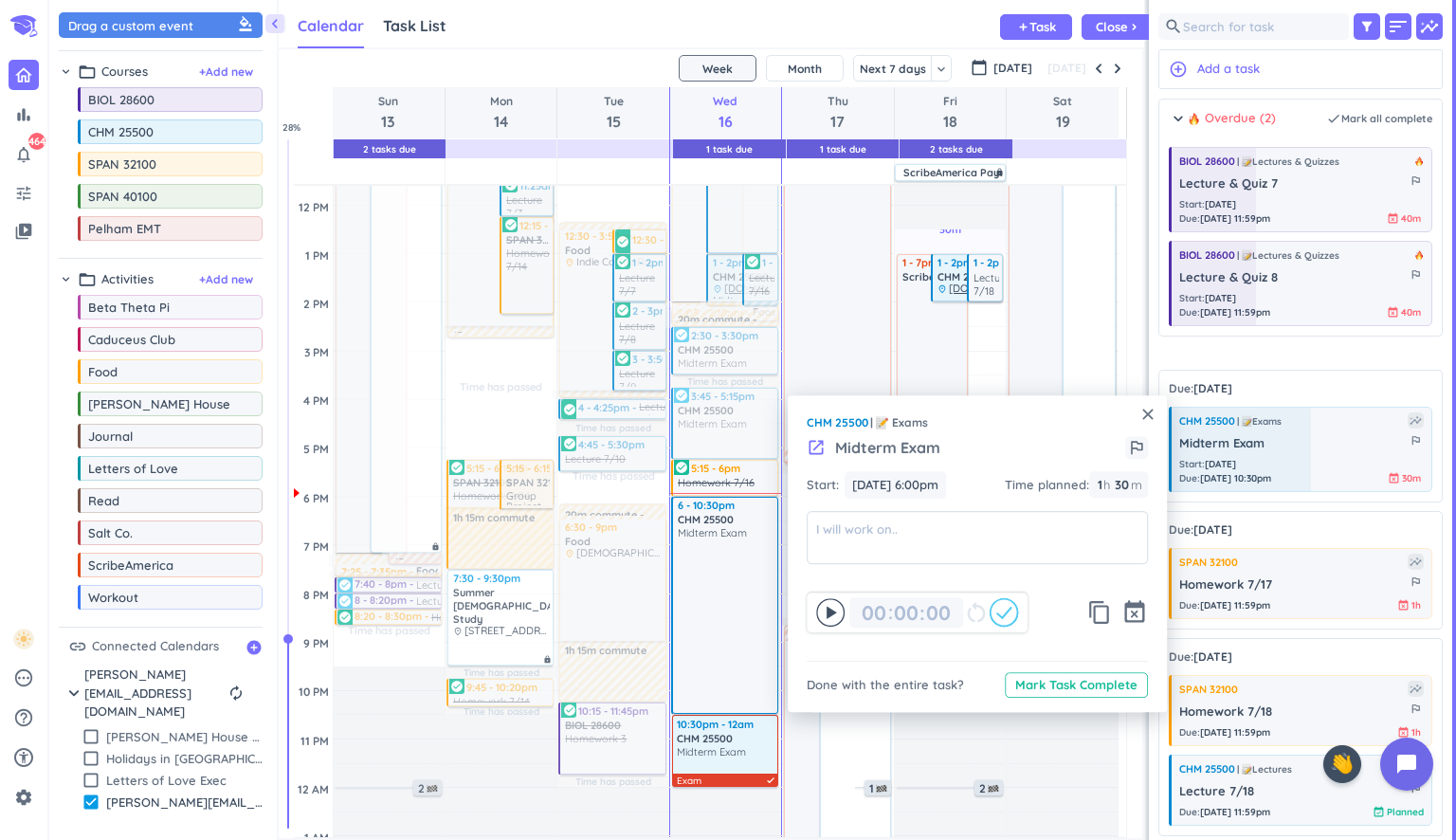 click on "00 00 : 00 restart_alt content_copy event_busy" at bounding box center [977, 603] 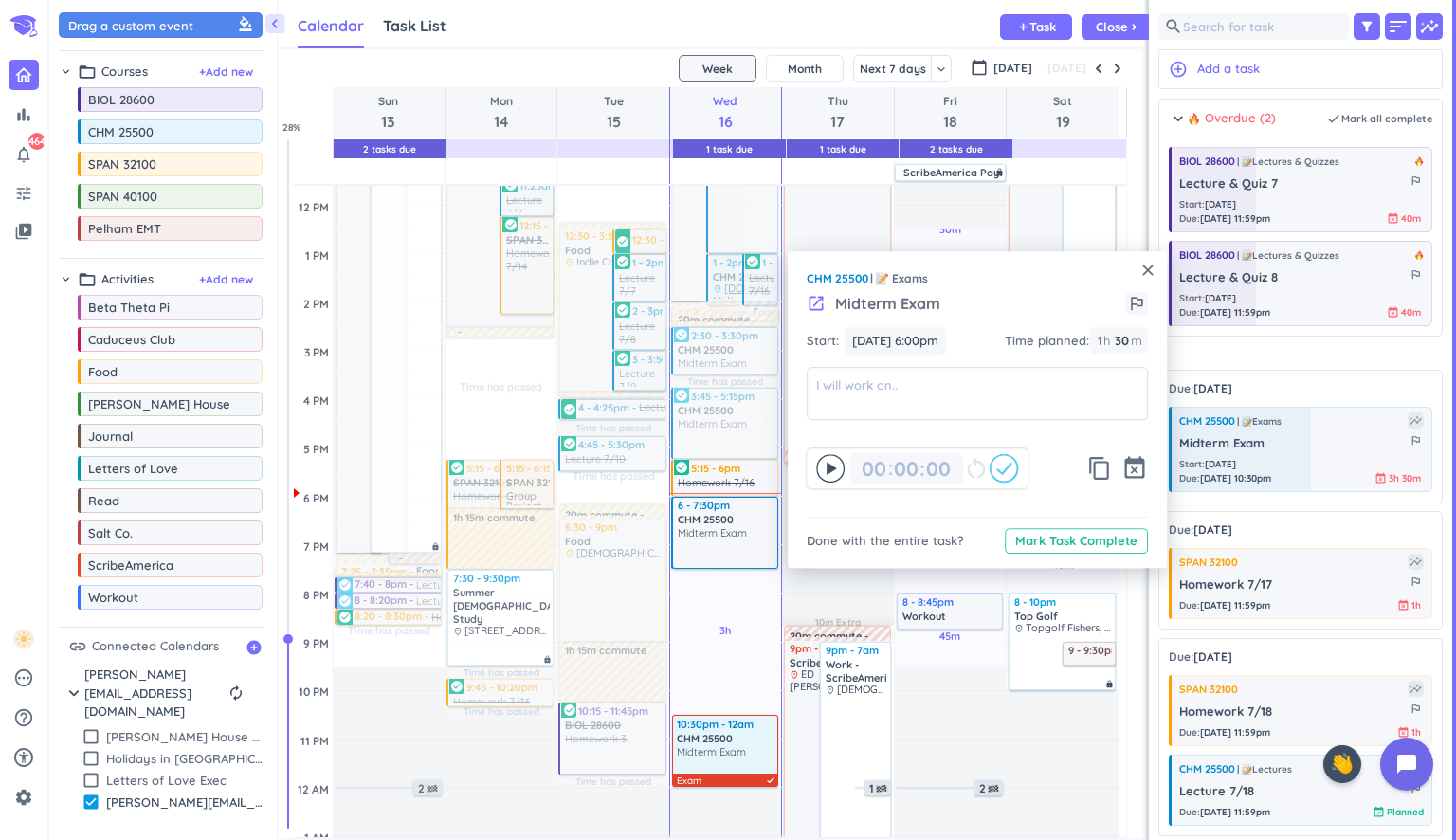 click on "close" at bounding box center [1148, 270] 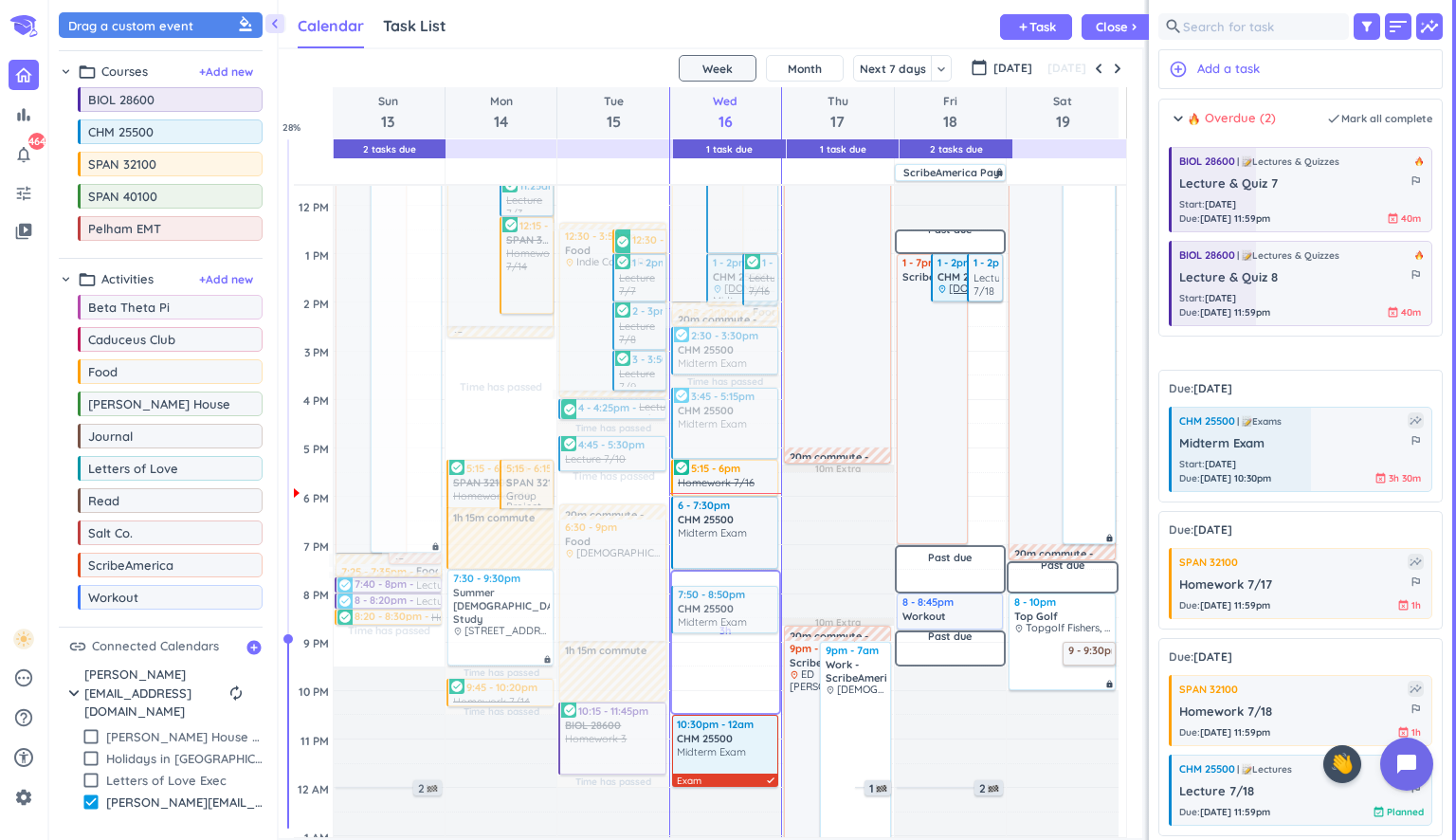 drag, startPoint x: 1283, startPoint y: 443, endPoint x: 737, endPoint y: 581, distance: 563.1696 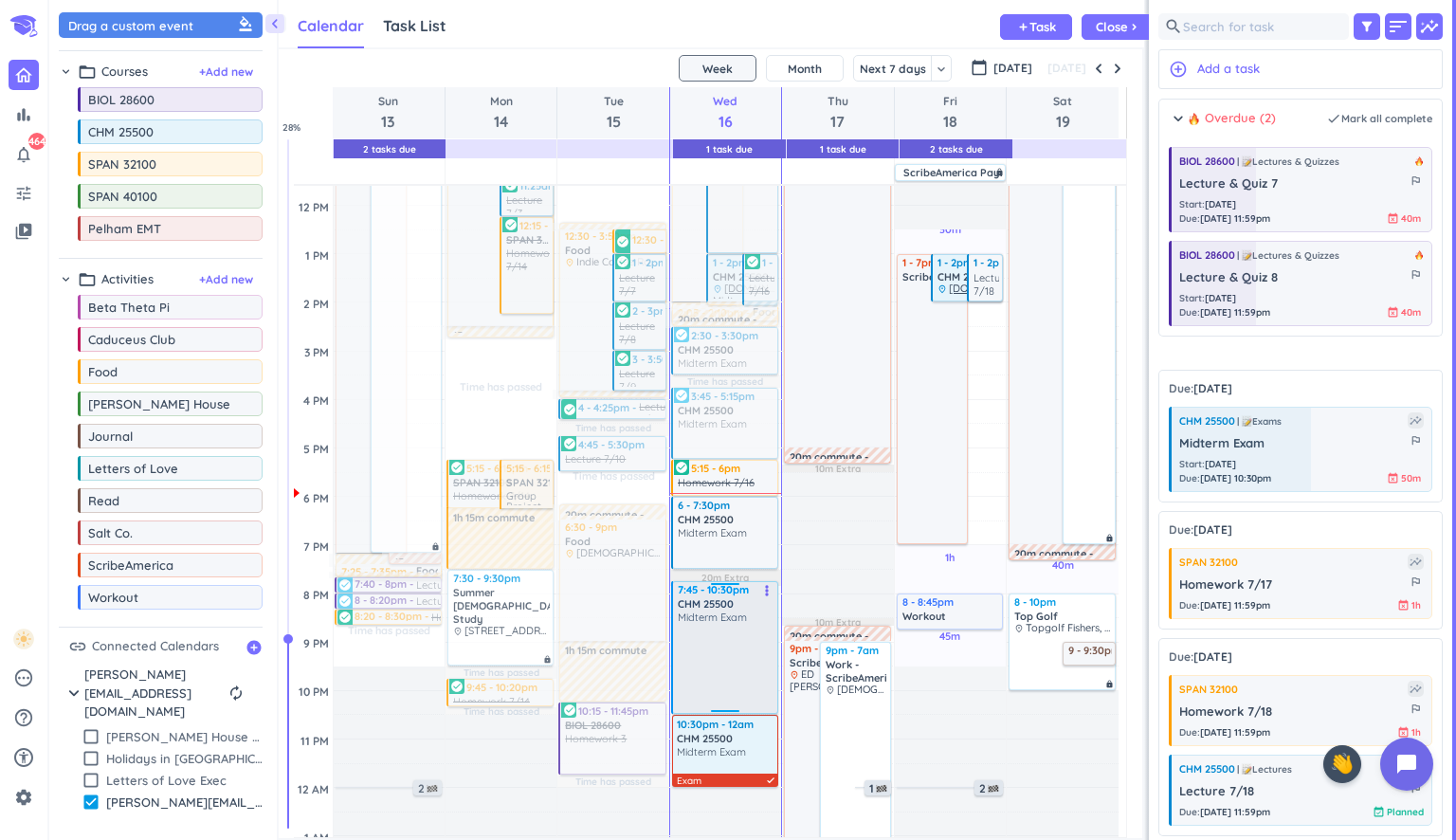 drag, startPoint x: 748, startPoint y: 617, endPoint x: 698, endPoint y: 581, distance: 61.61169 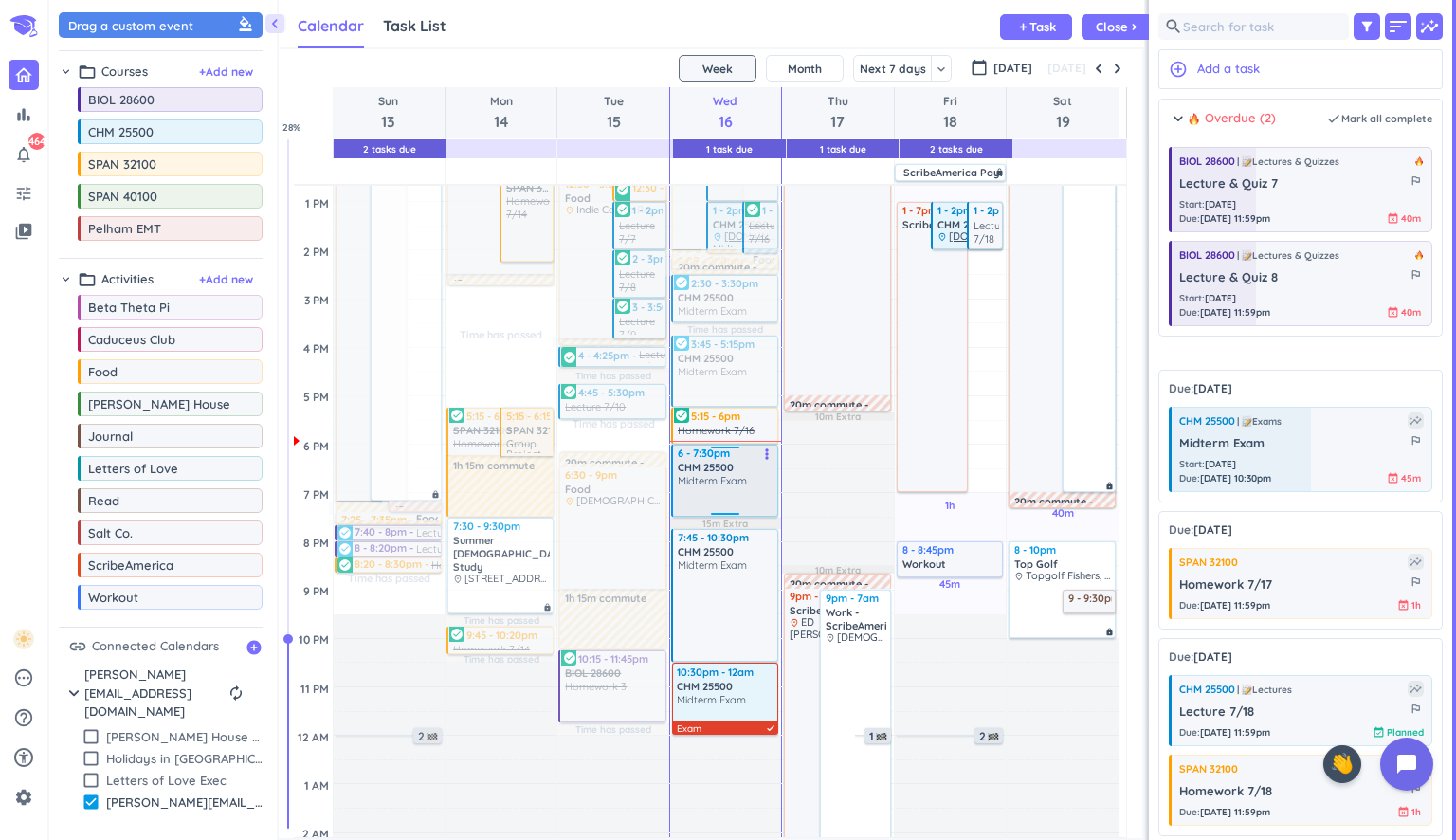 scroll, scrollTop: 429, scrollLeft: 0, axis: vertical 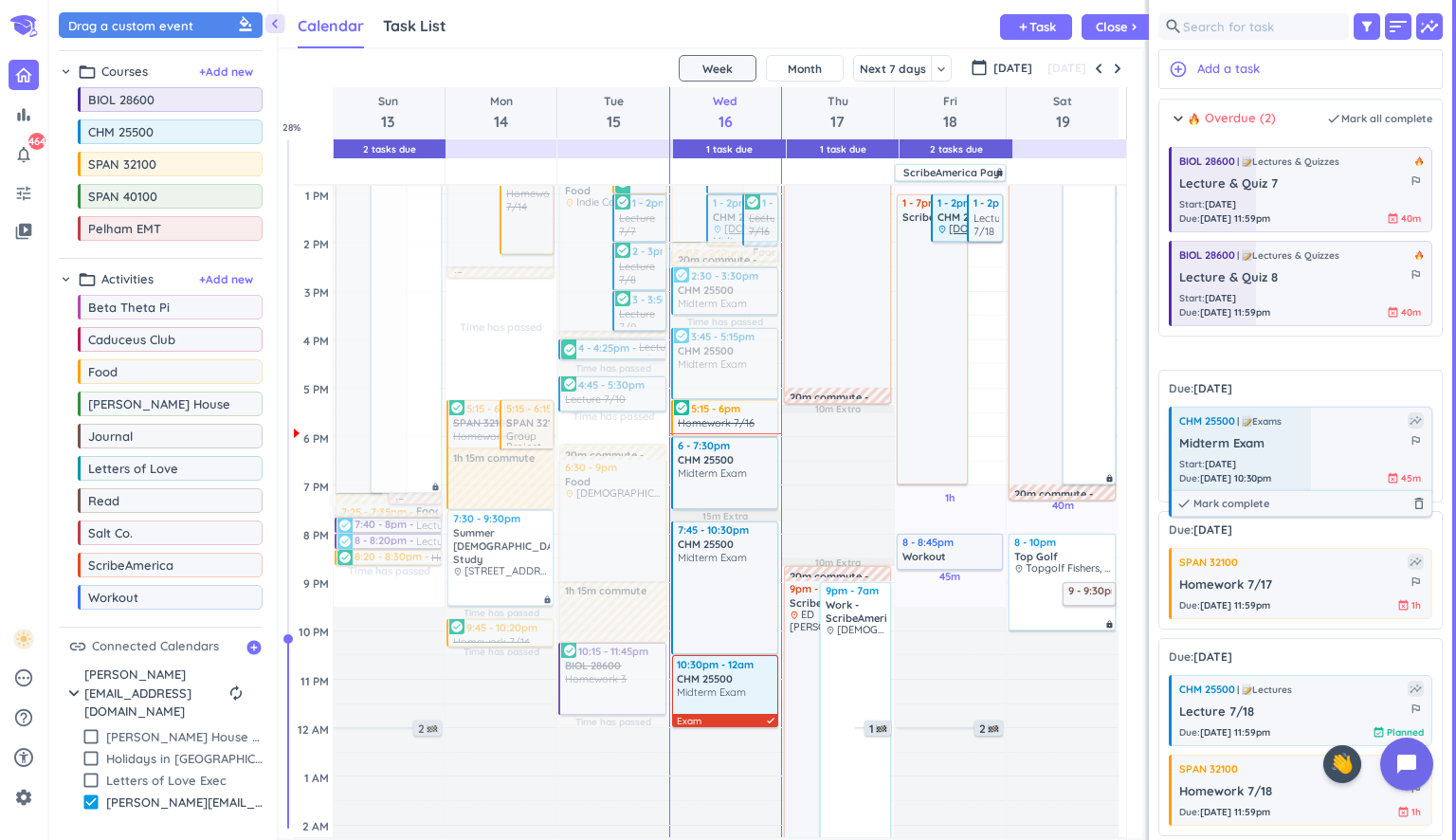 click at bounding box center (1240, 449) 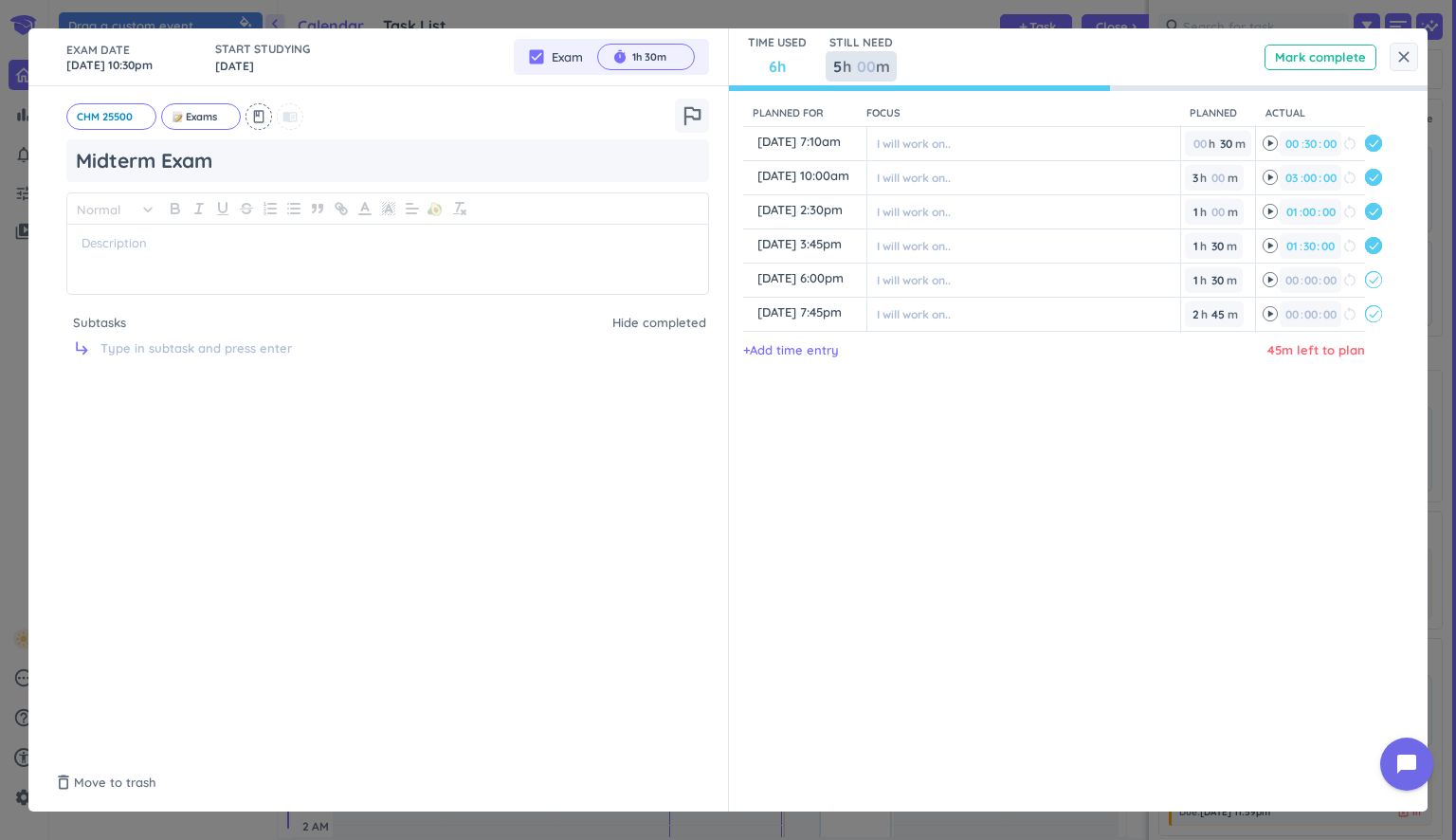 click on "5" at bounding box center [836, 66] 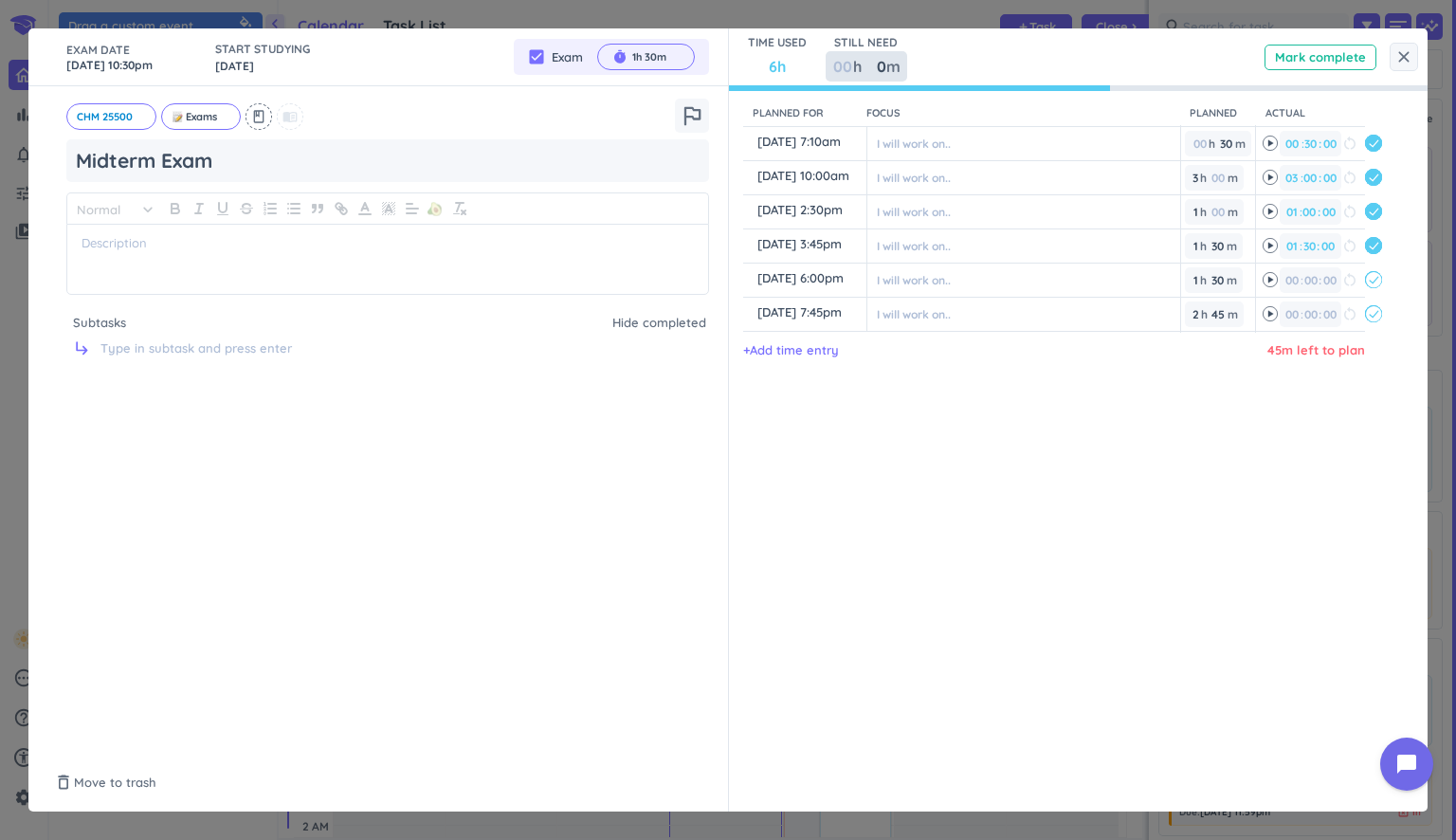 type on "4" 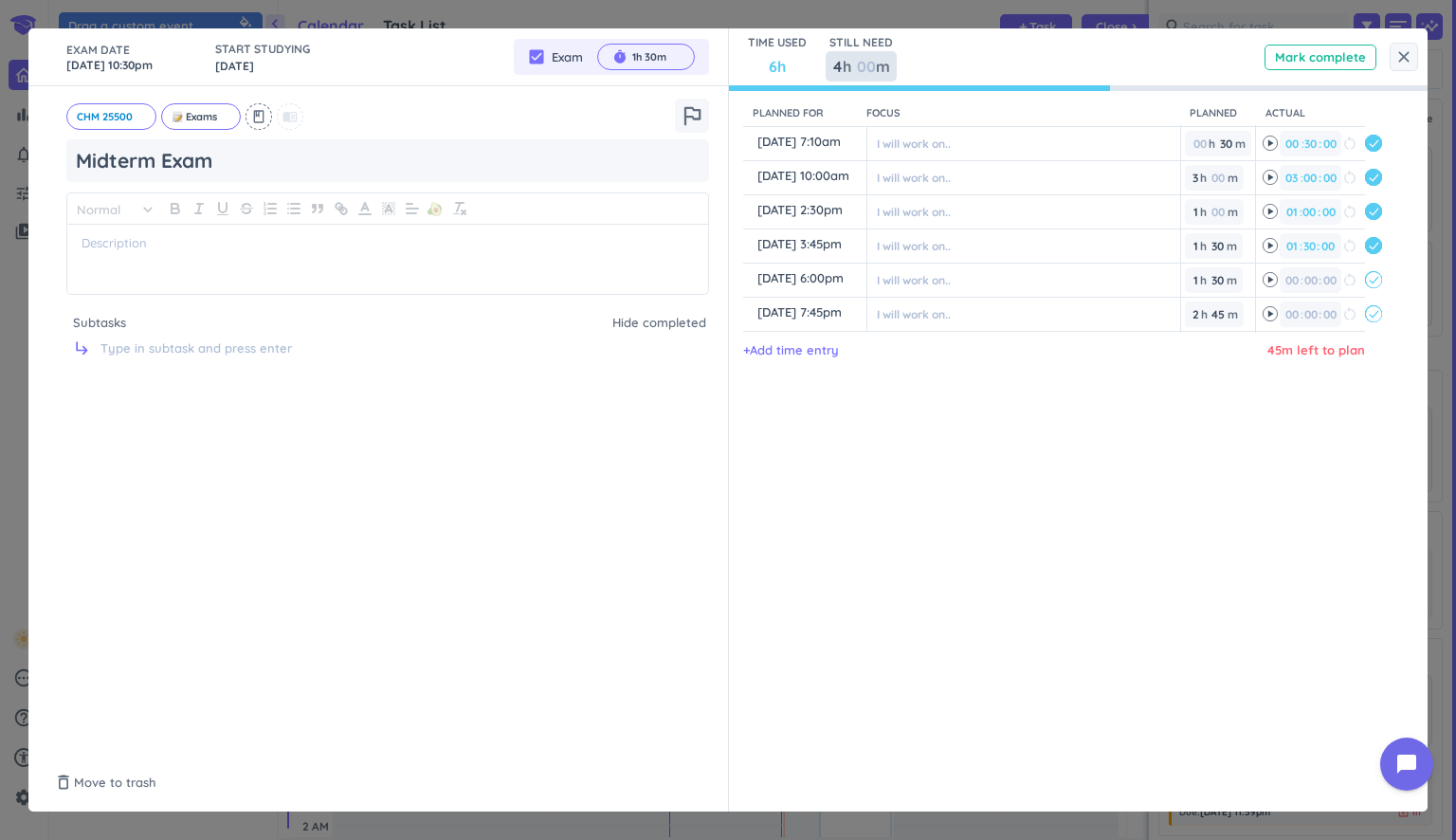 type on "4" 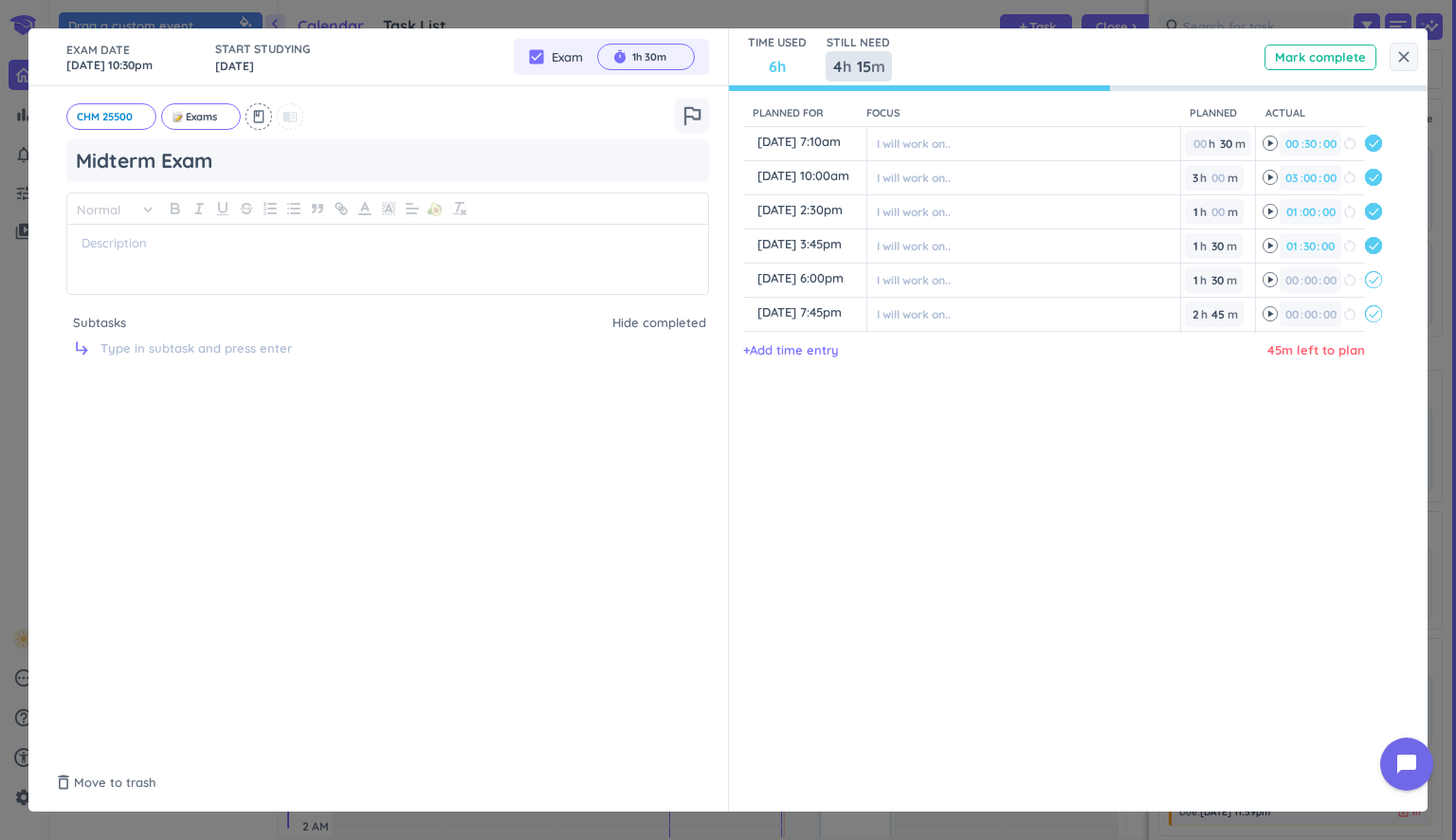 type on "15" 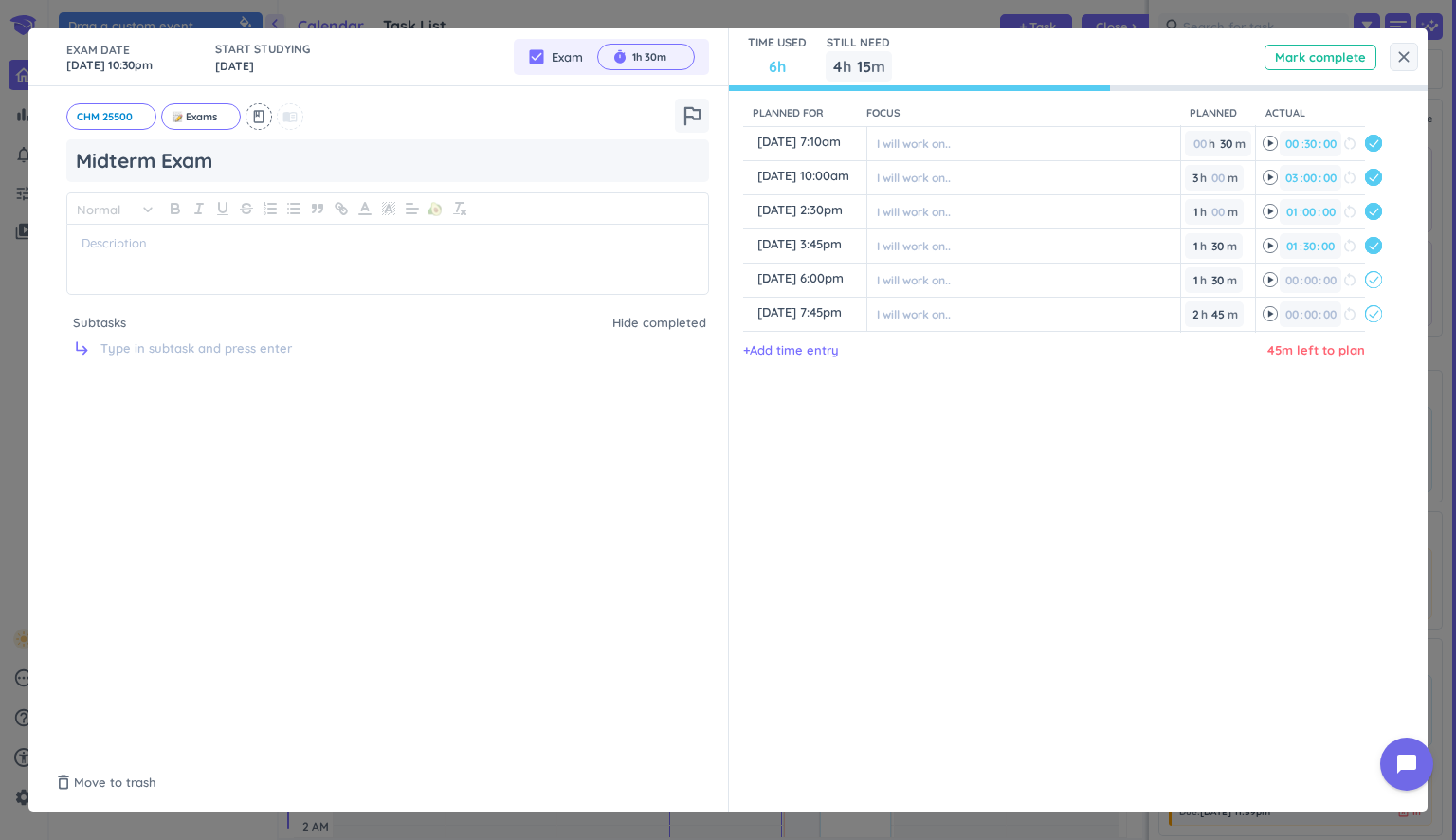 click on "TIME USED 6h STILL NEED 4 4 00 h 15 15 00 m Mark complete" at bounding box center [1079, 57] 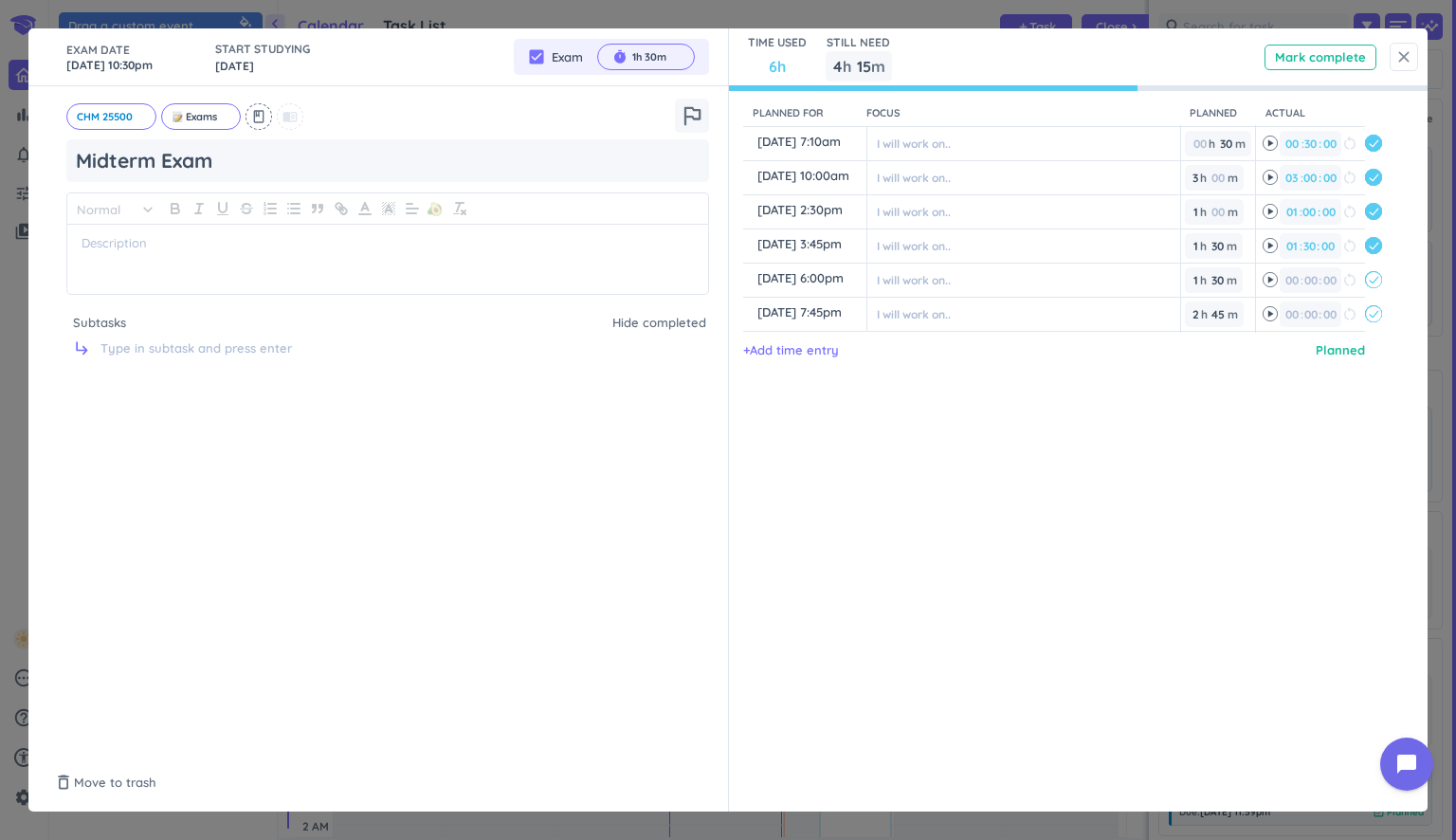 click on "close" at bounding box center (1404, 57) 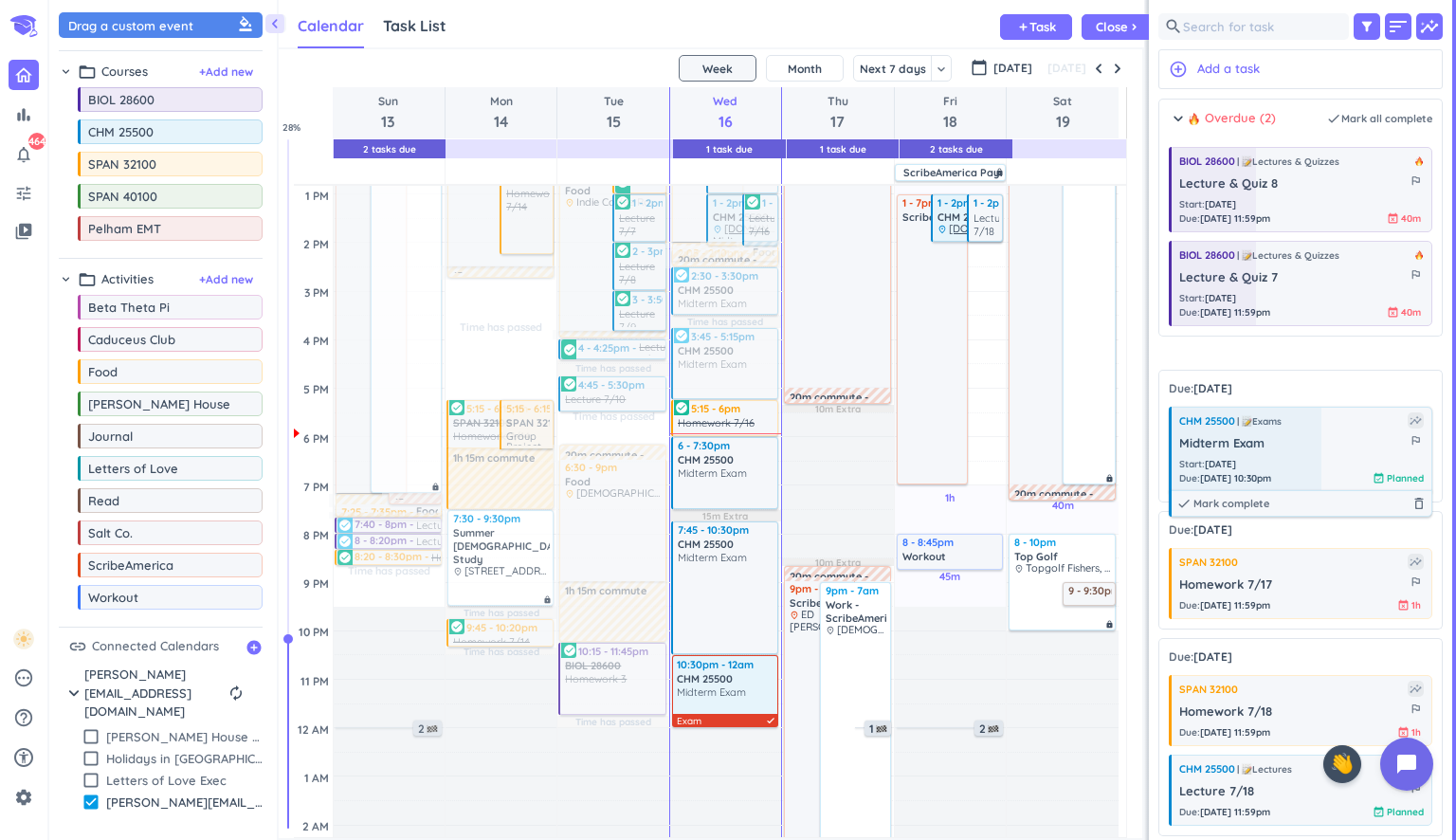 click at bounding box center (1246, 449) 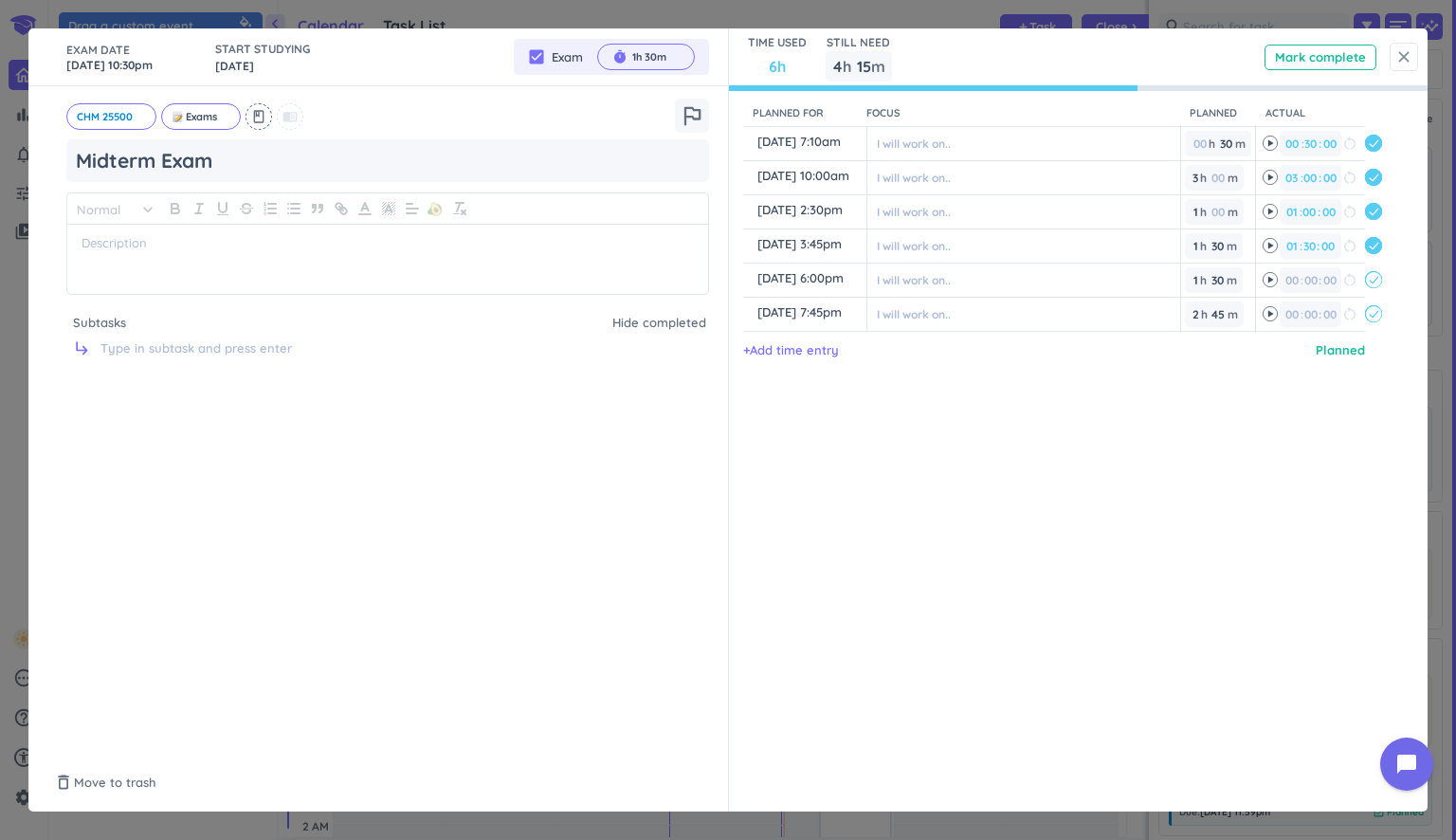 click on "close" at bounding box center [1404, 57] 